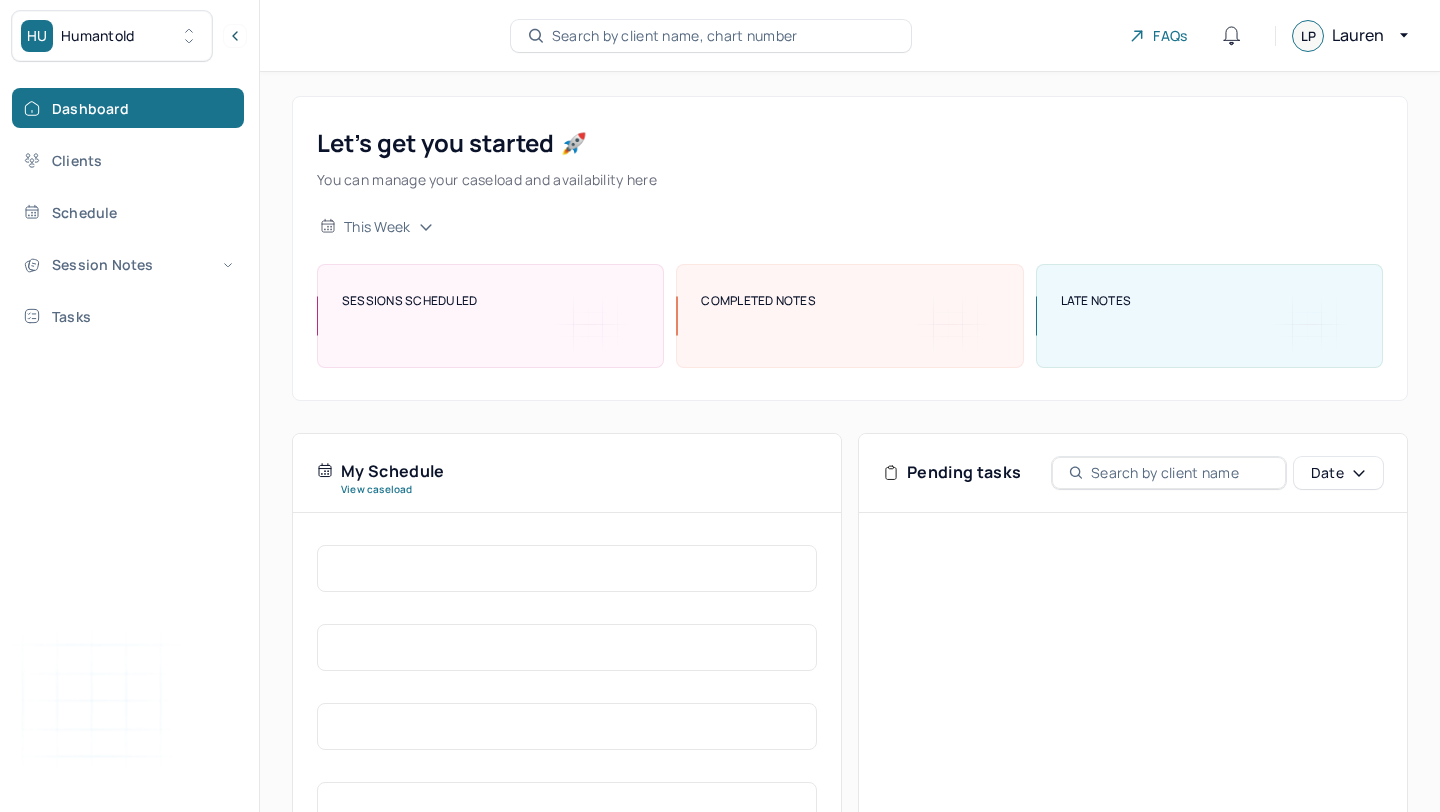 scroll, scrollTop: 0, scrollLeft: 0, axis: both 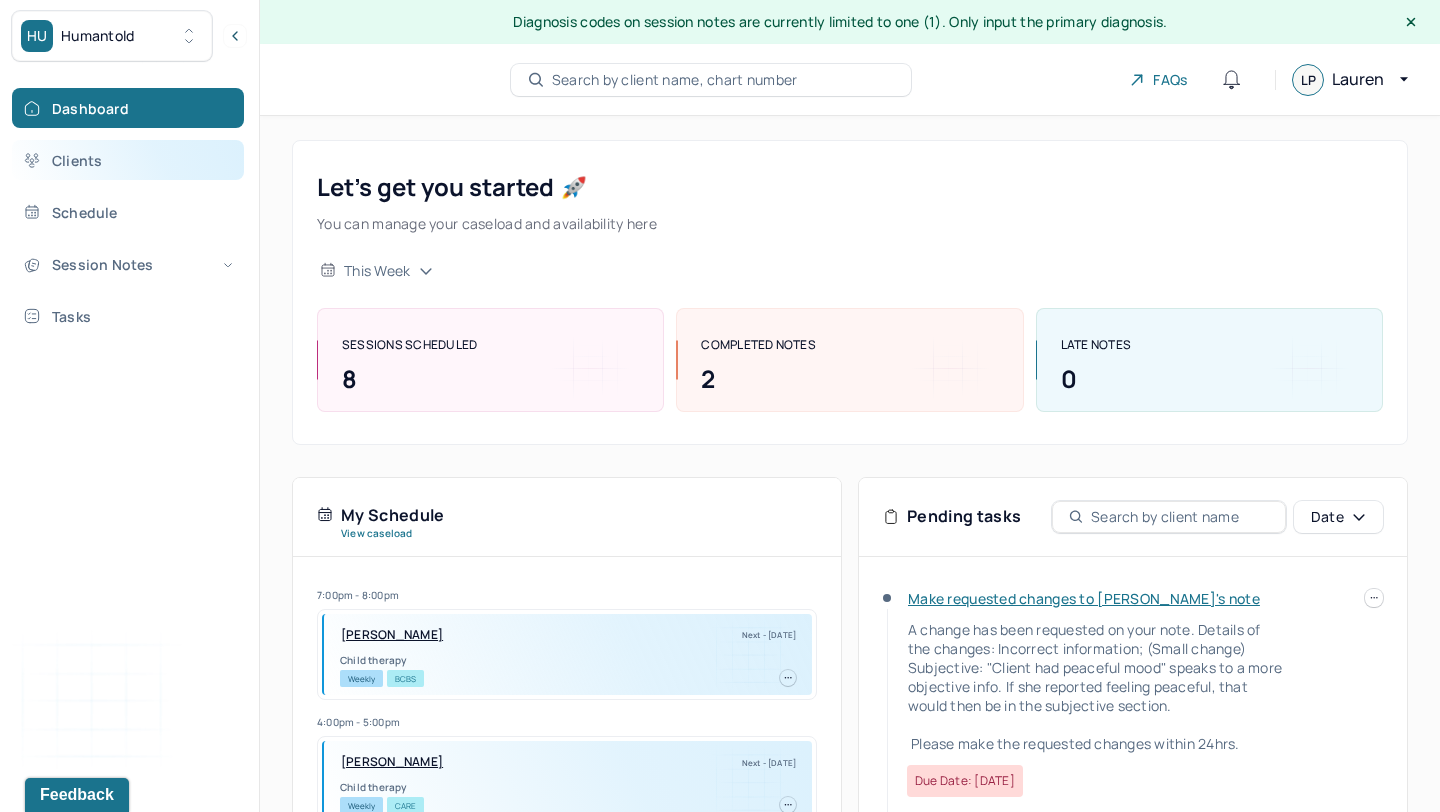 click on "Clients" at bounding box center [128, 160] 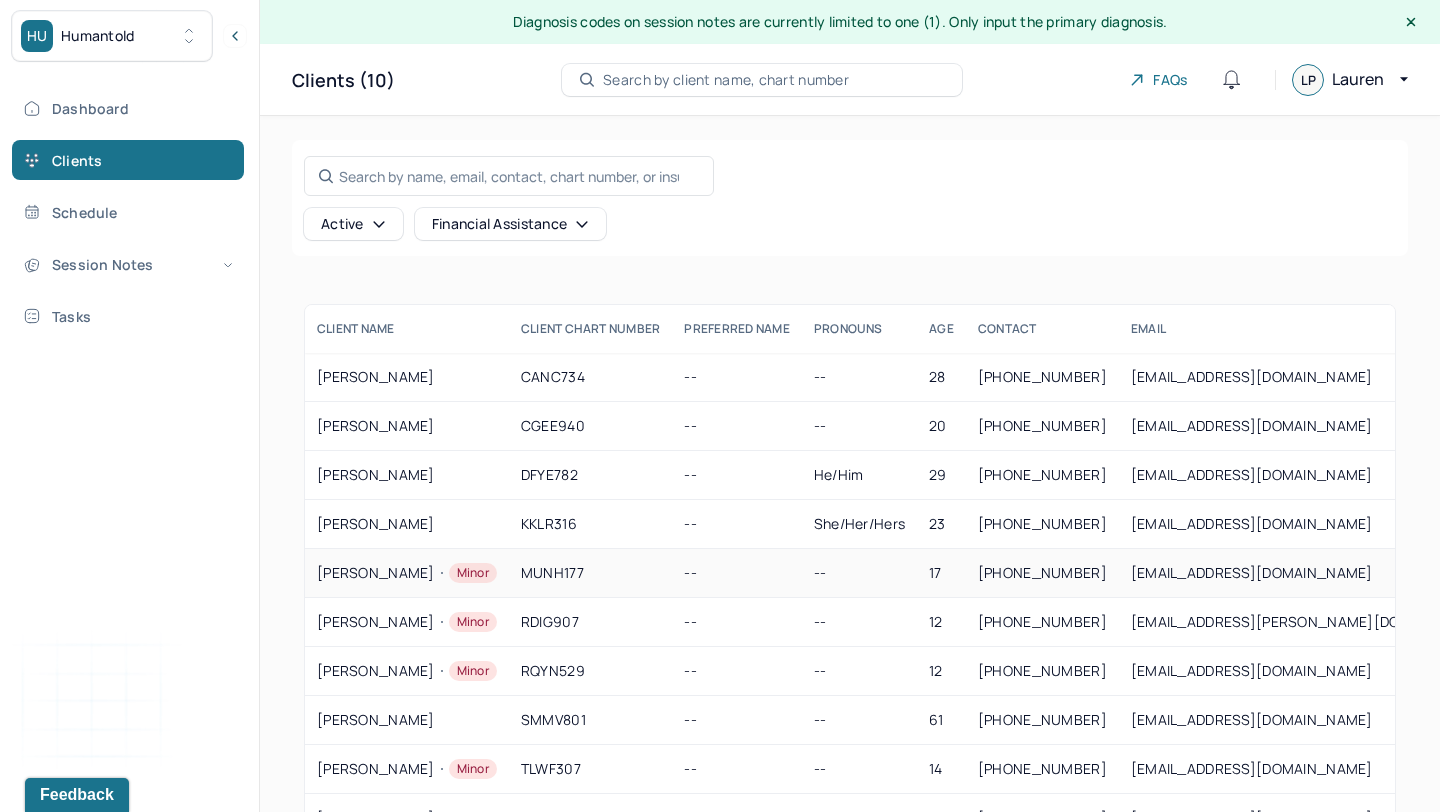 scroll, scrollTop: 72, scrollLeft: 0, axis: vertical 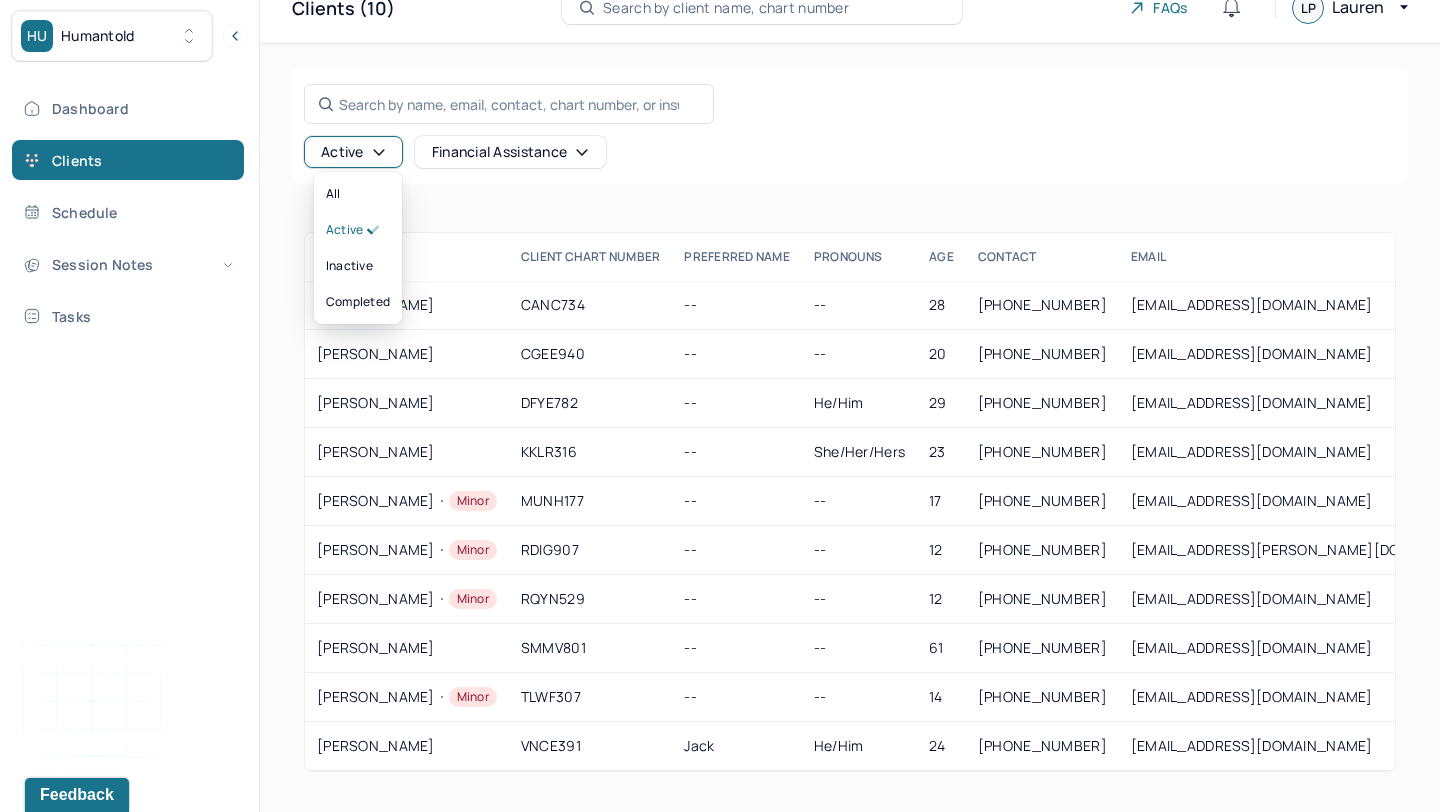 click on "Active" at bounding box center [353, 152] 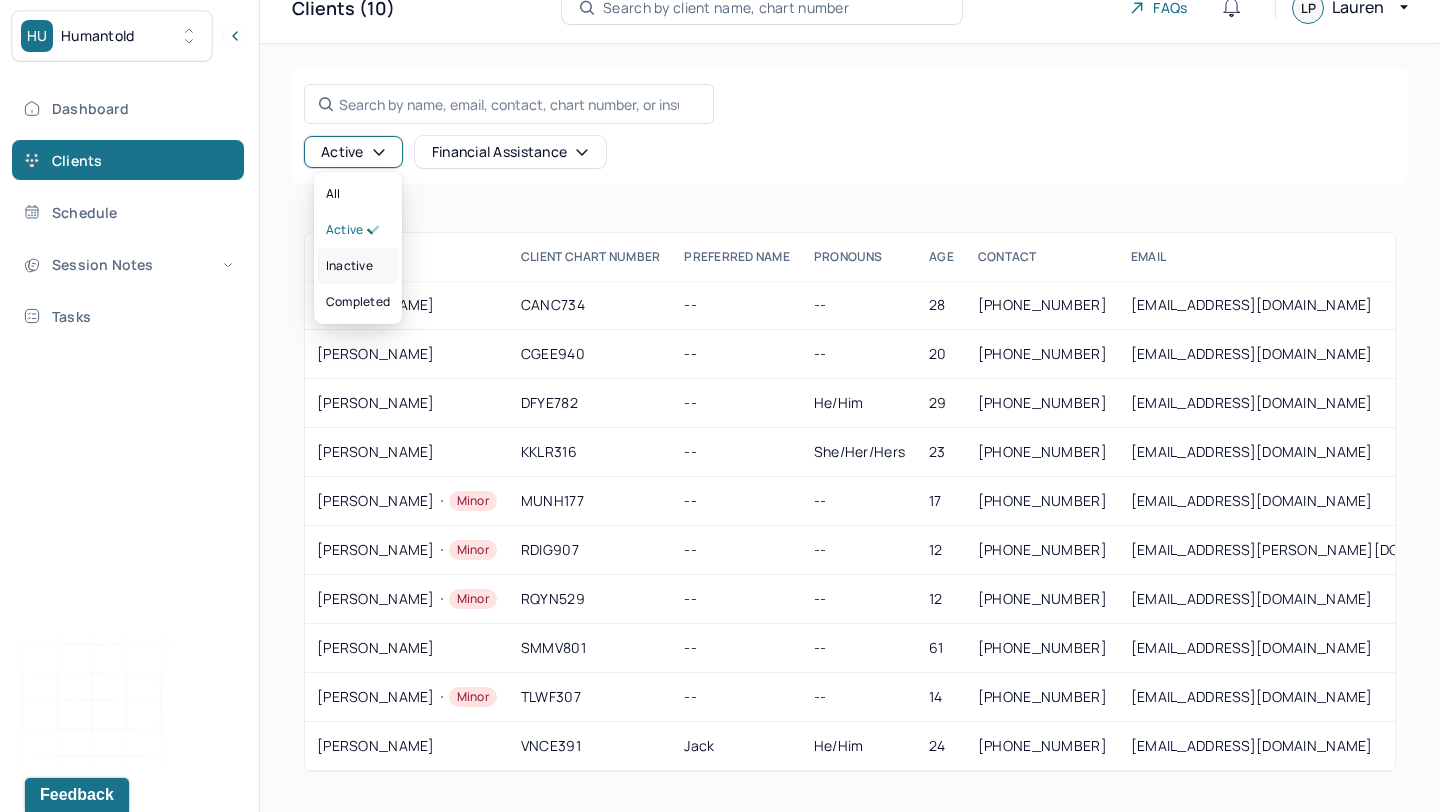 click on "inactive" at bounding box center (349, 266) 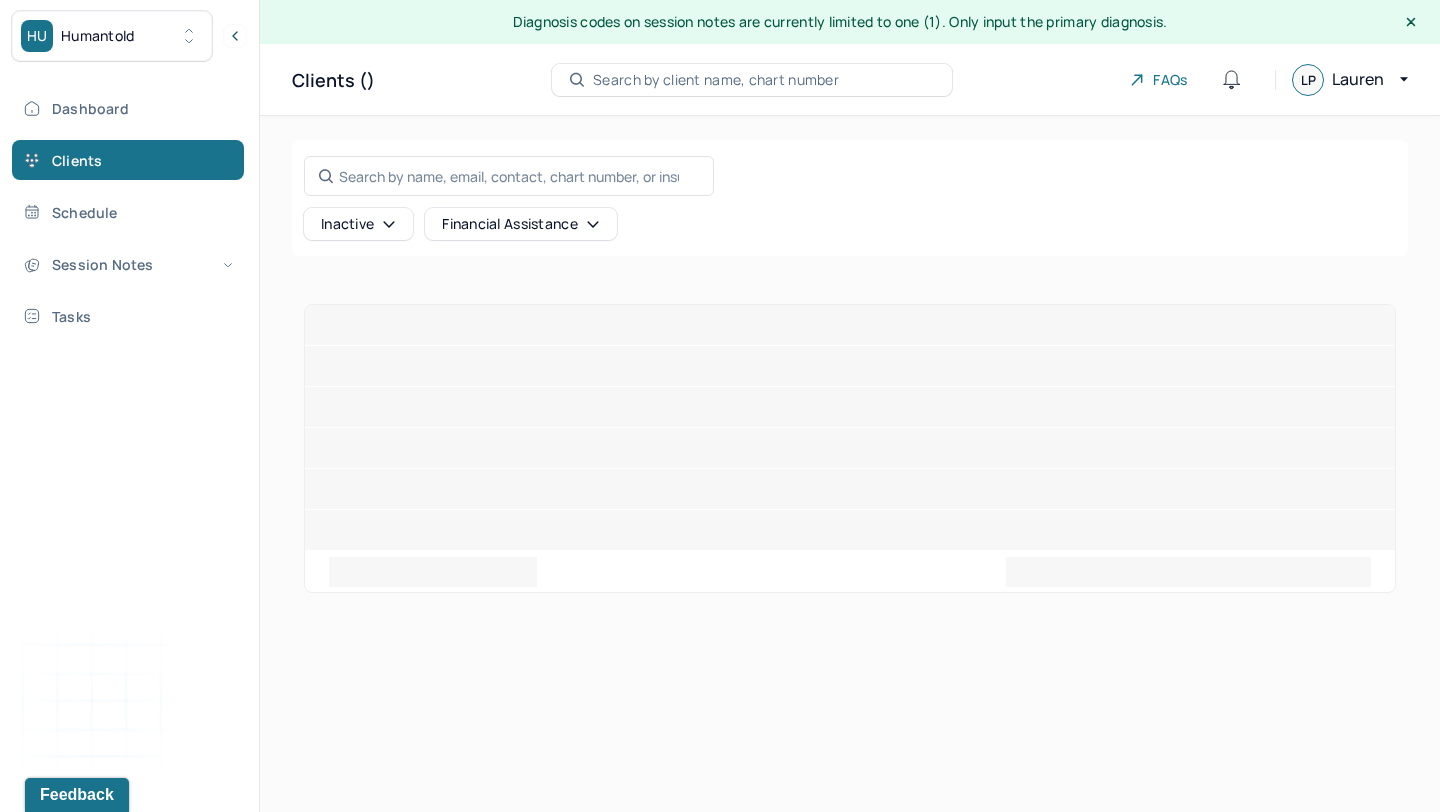 scroll, scrollTop: 0, scrollLeft: 0, axis: both 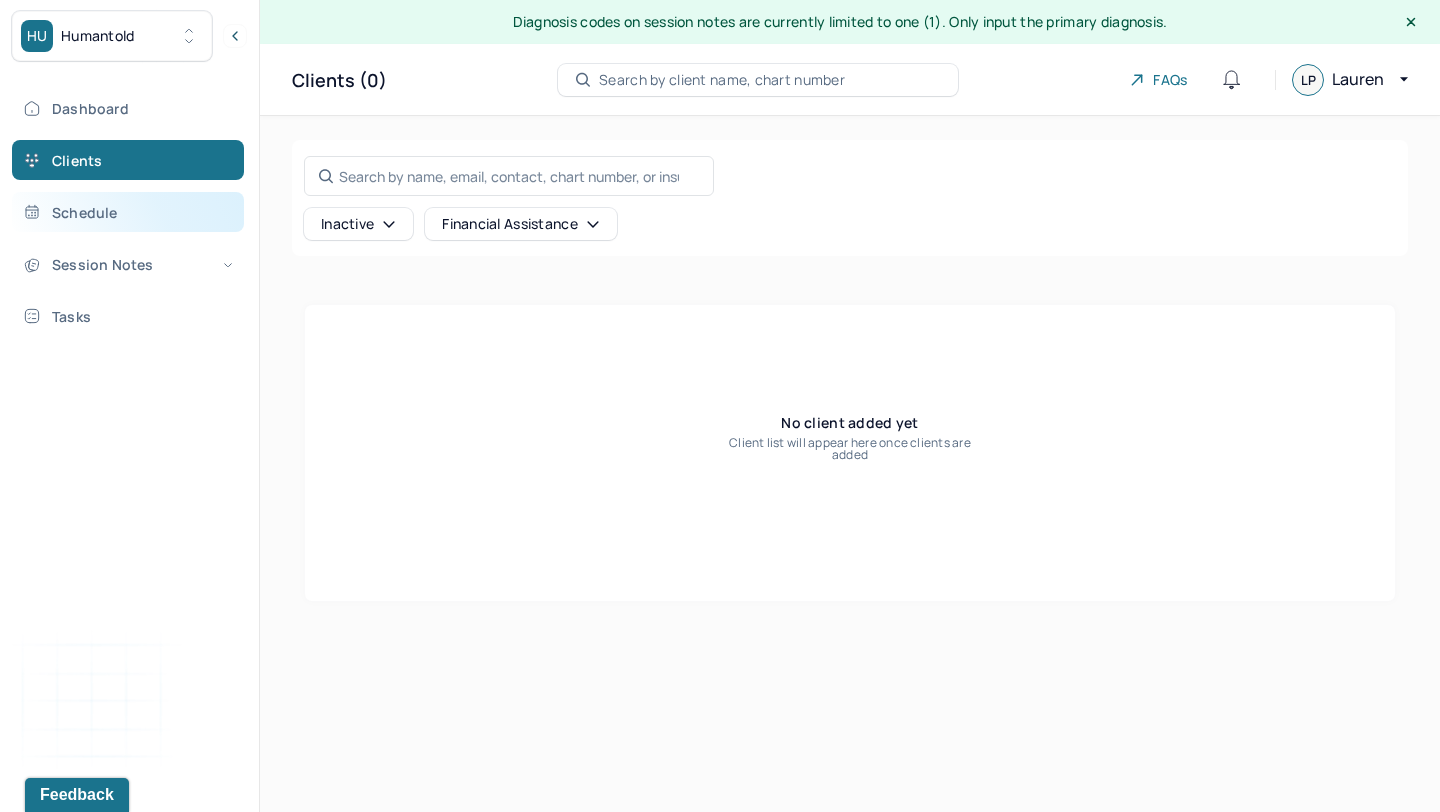 click on "Schedule" at bounding box center (128, 212) 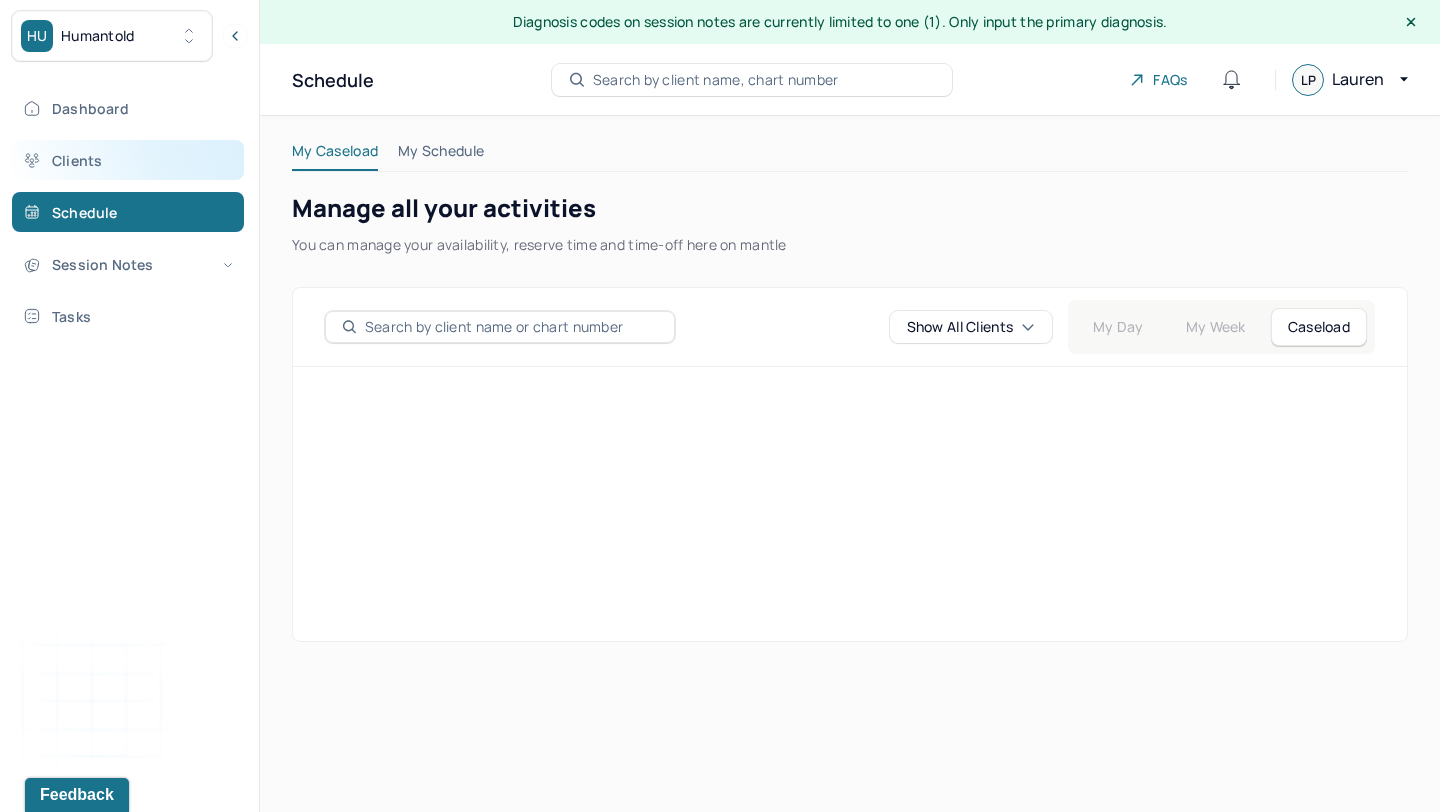 click on "Clients" at bounding box center [128, 160] 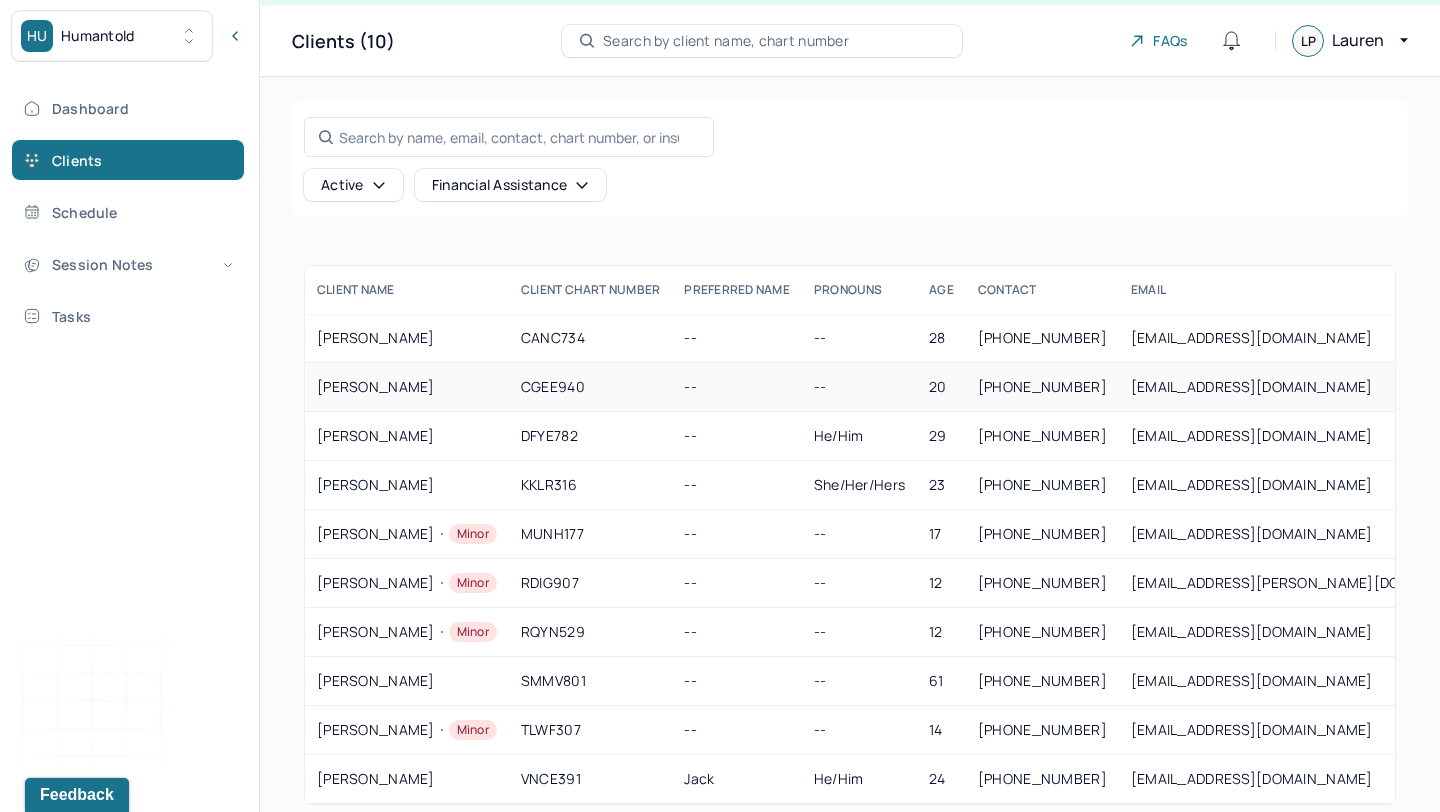 scroll, scrollTop: 0, scrollLeft: 0, axis: both 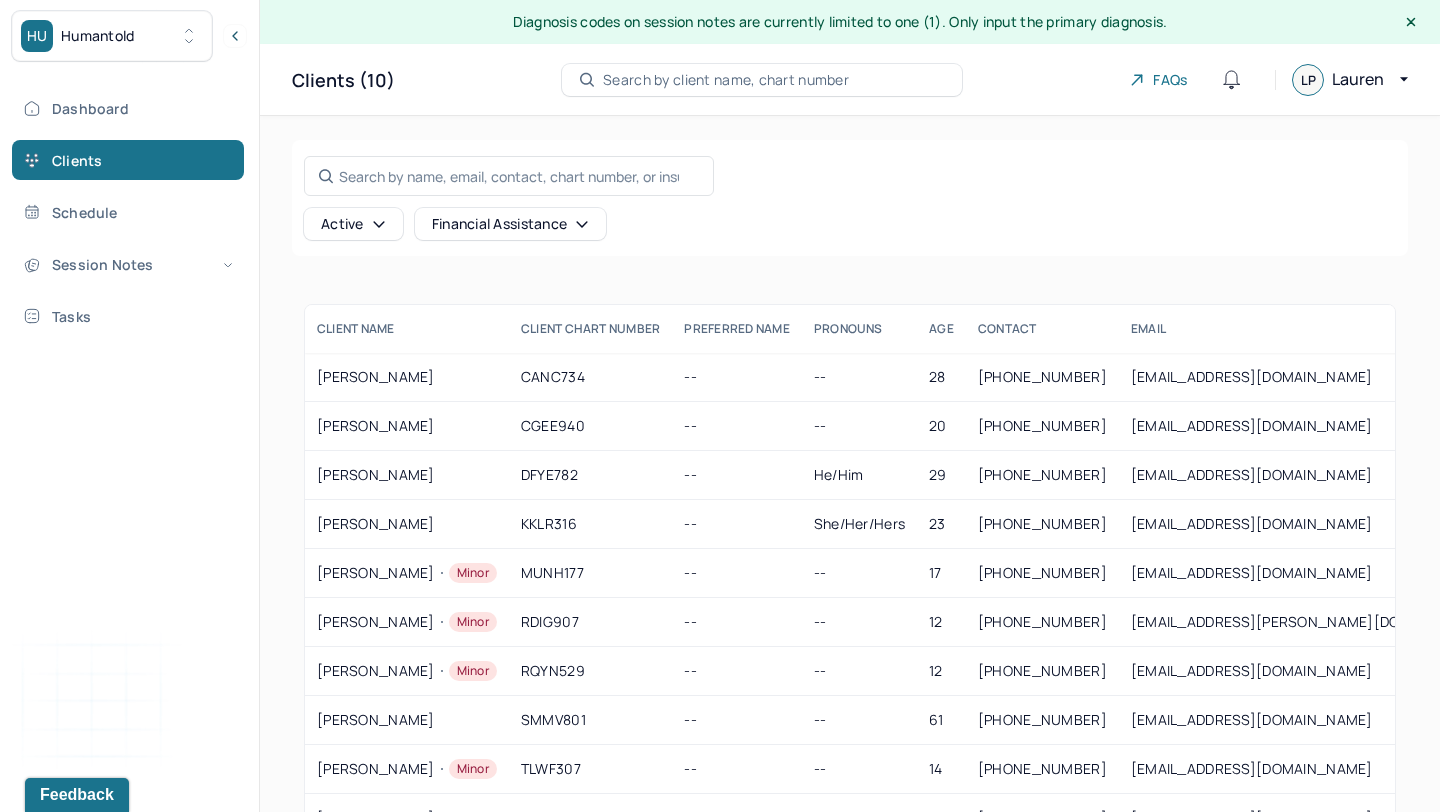 click on "Search by client name, chart number" at bounding box center [726, 80] 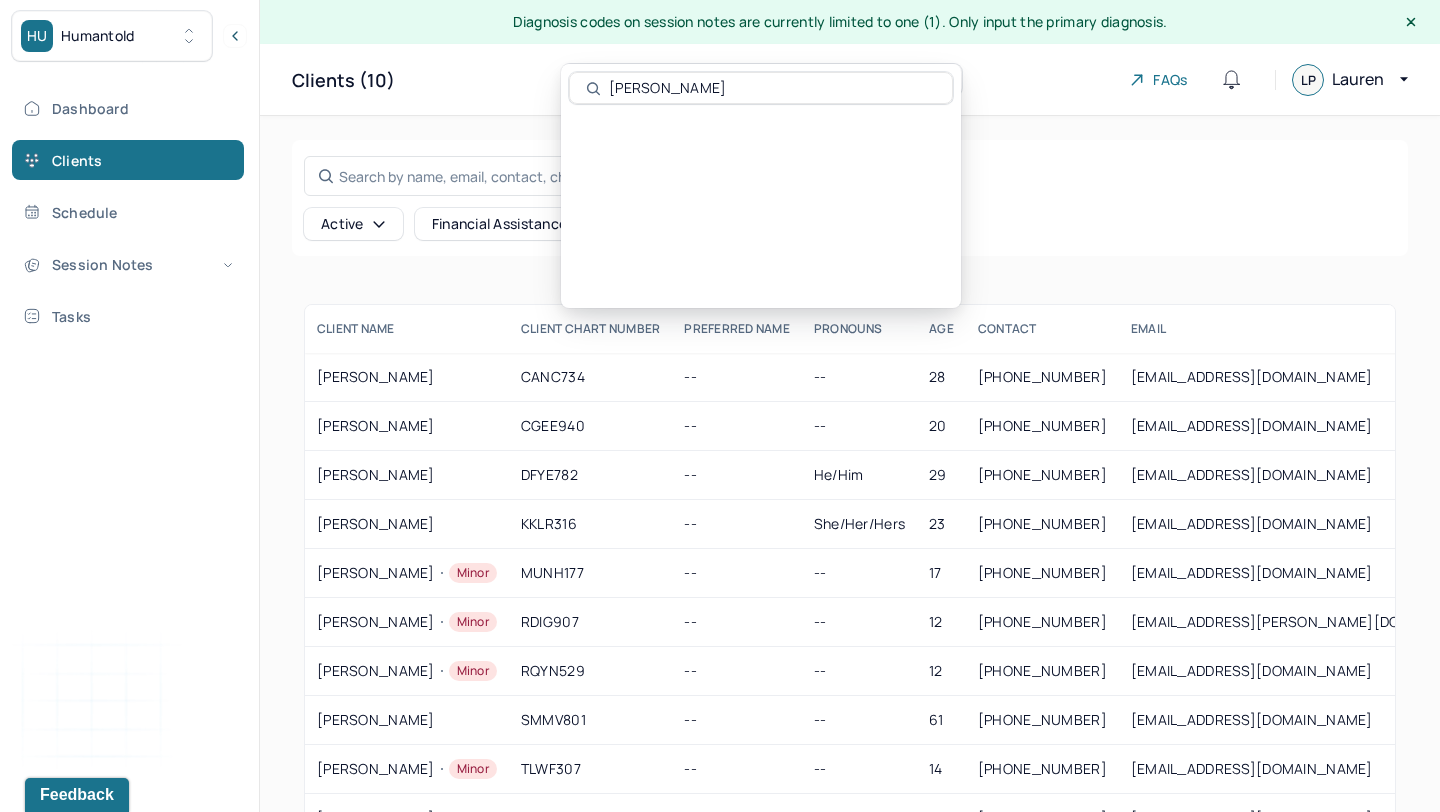 type on "[PERSON_NAME]" 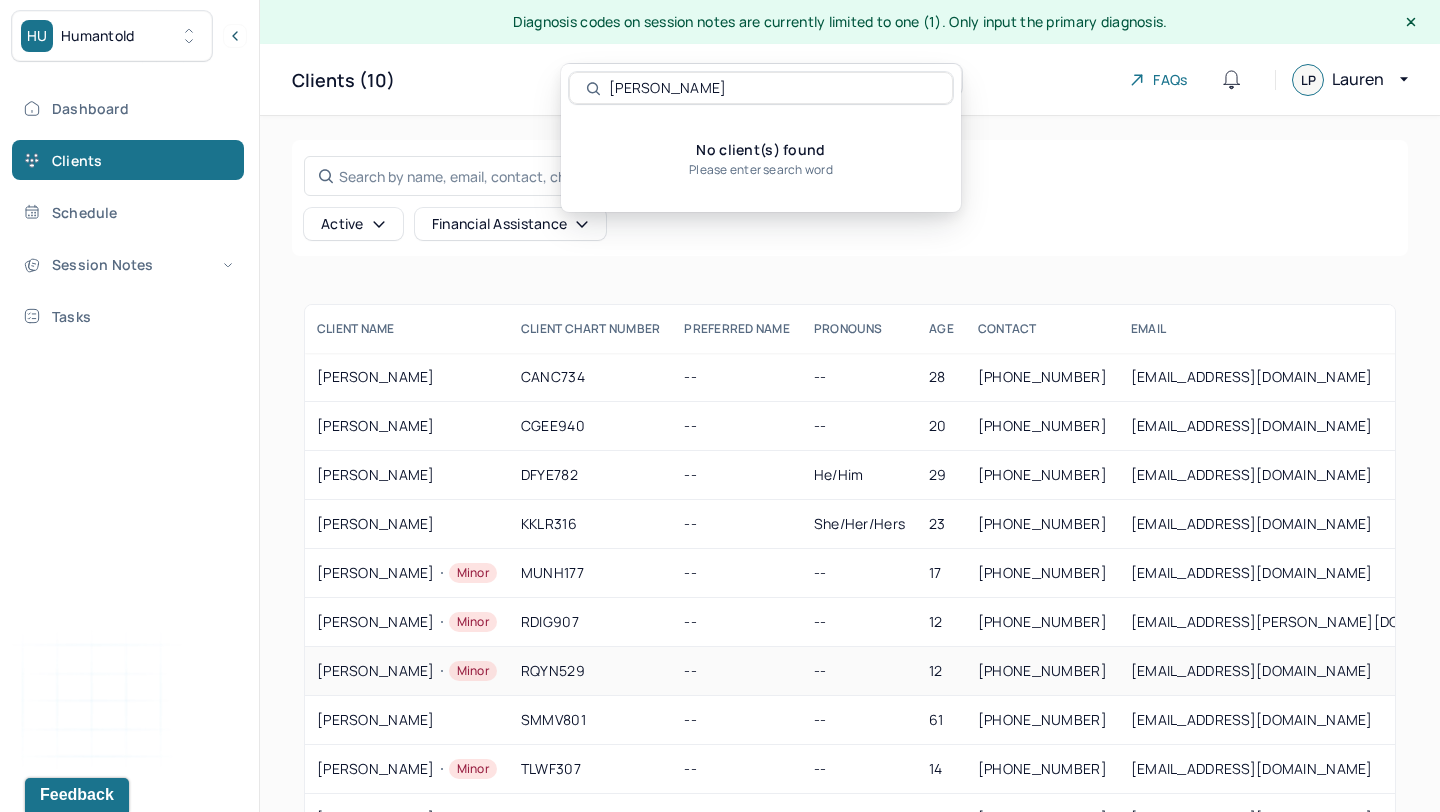 scroll, scrollTop: 72, scrollLeft: 0, axis: vertical 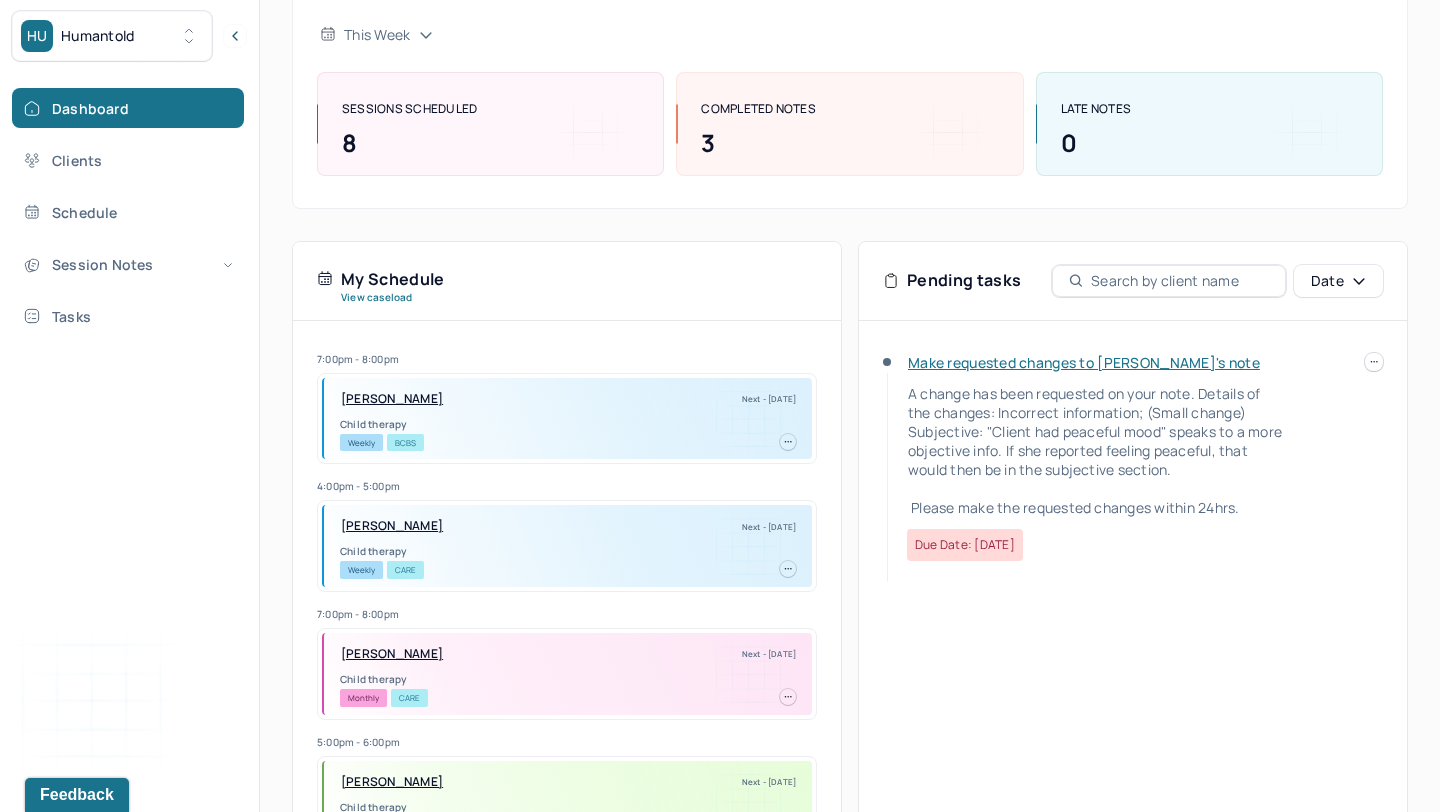 click on "Make requested changes to [PERSON_NAME]'s note" at bounding box center (1084, 362) 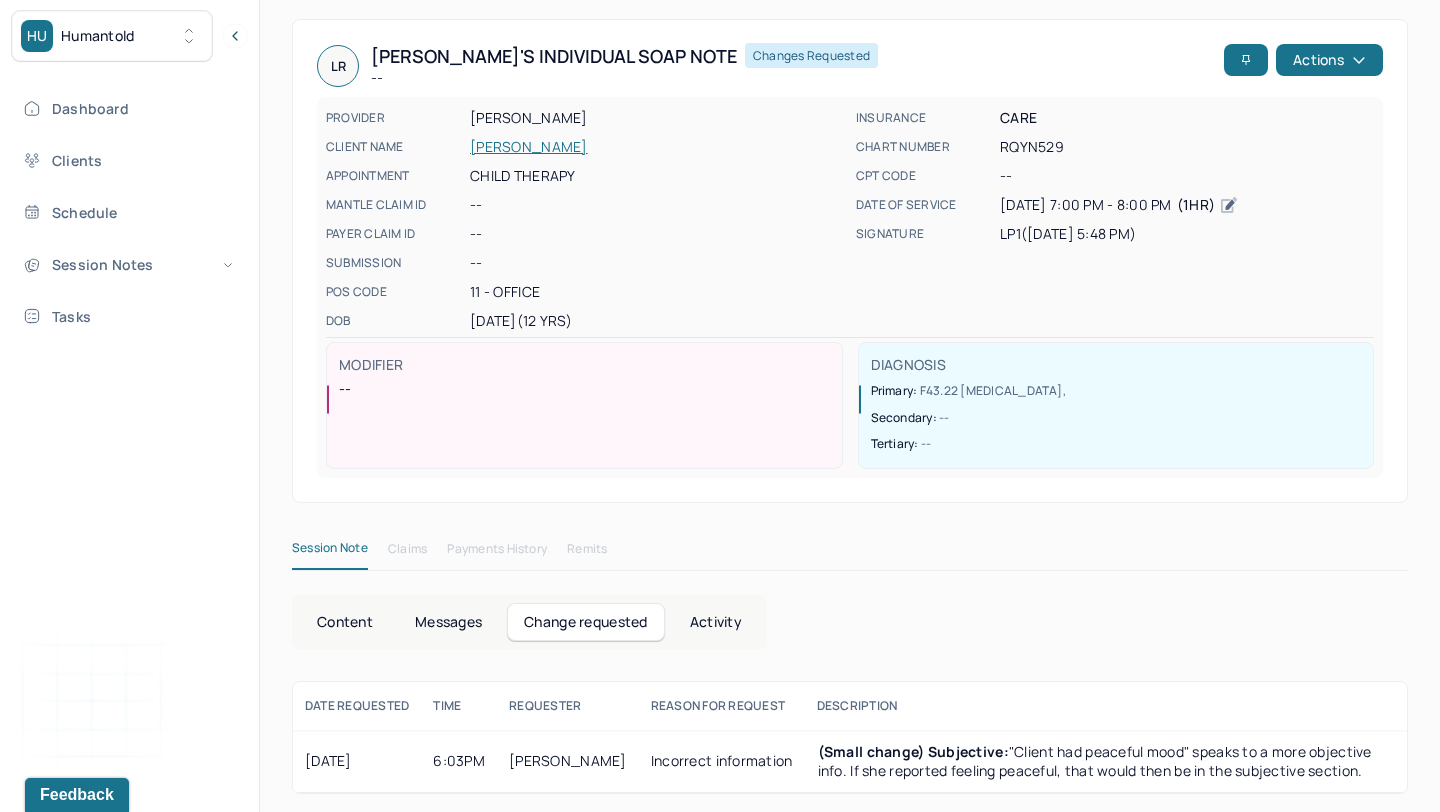 scroll, scrollTop: 127, scrollLeft: 0, axis: vertical 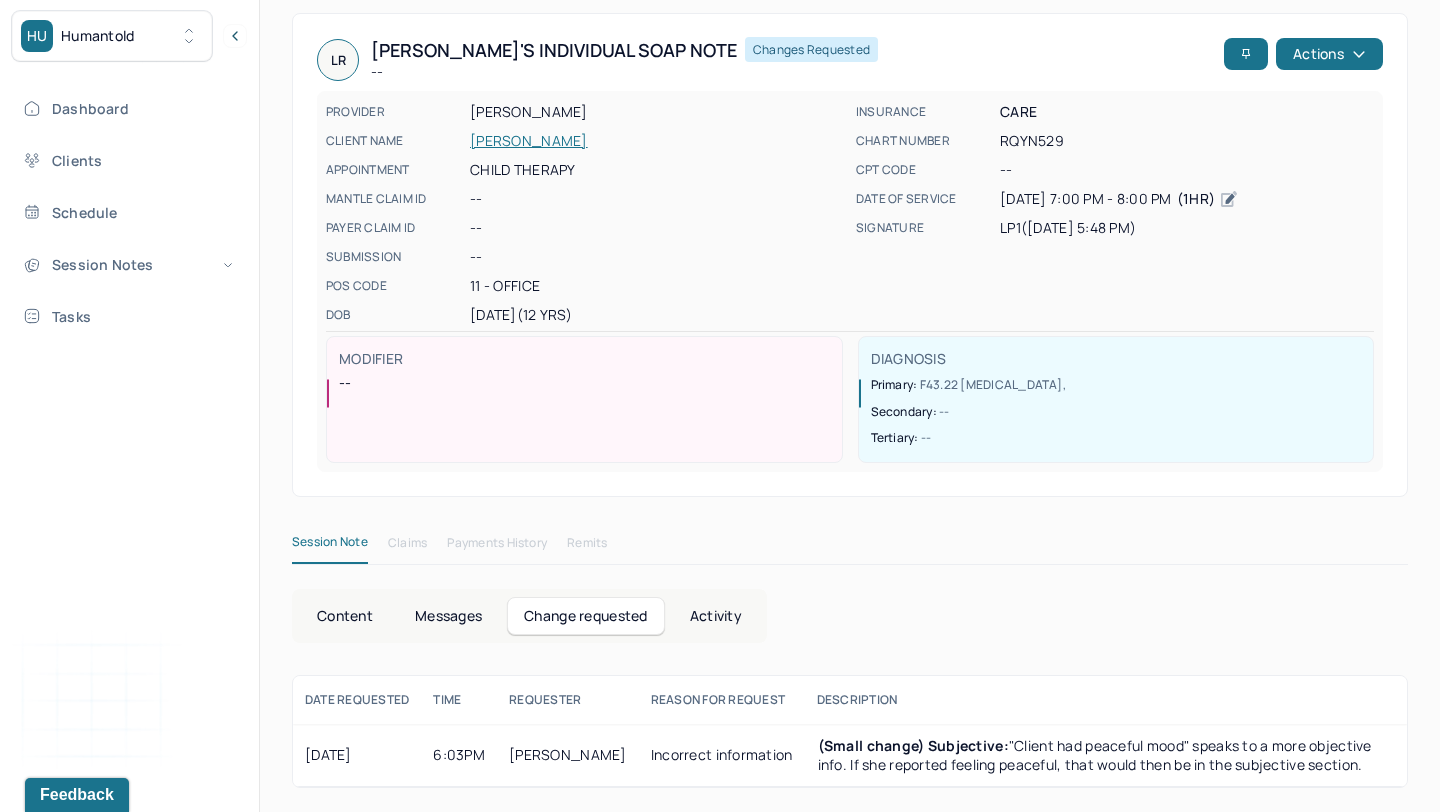 click on "Session Note" at bounding box center [330, 546] 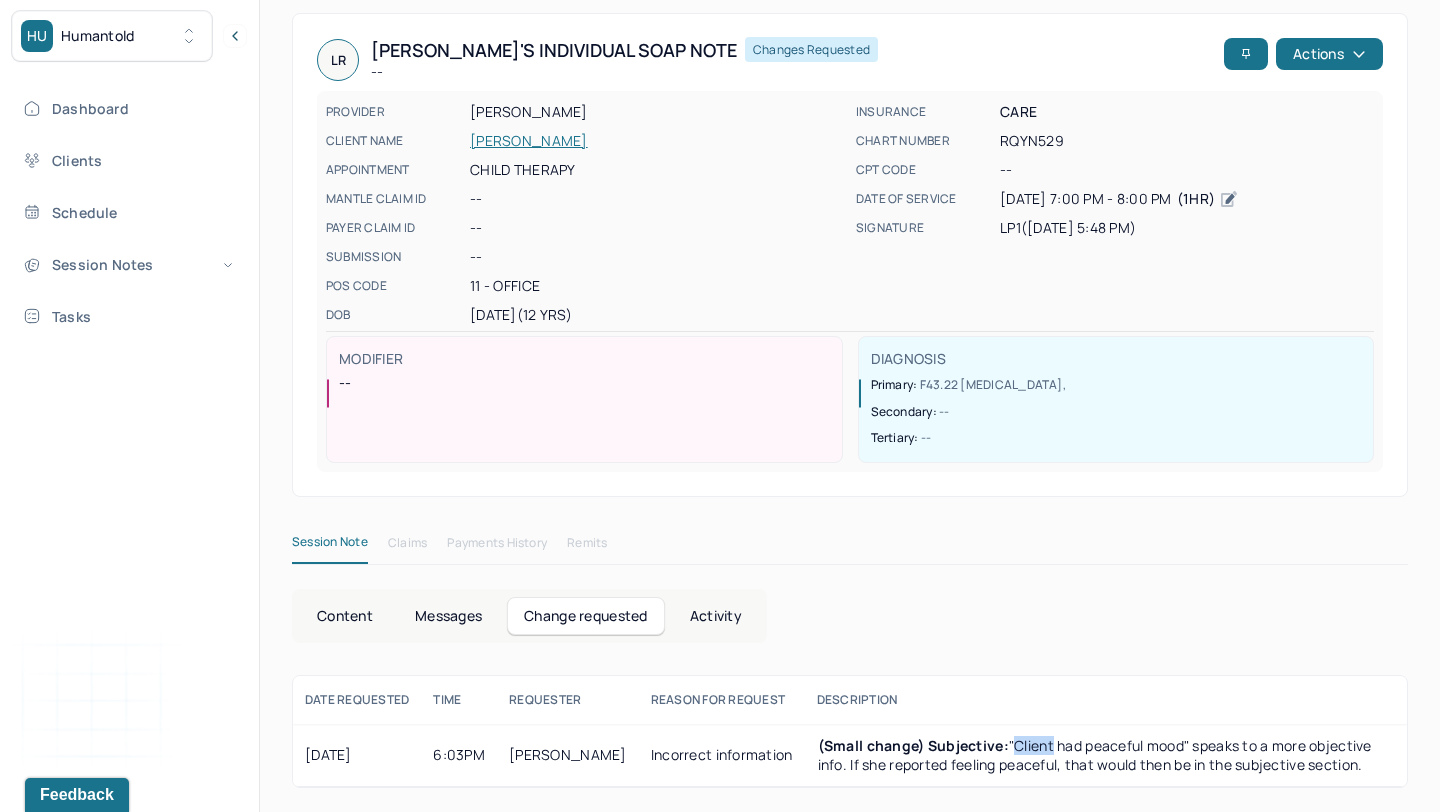 click on ""Client had peaceful mood" speaks to a more objective info. If she reported feeling peaceful, that would then be in the subjective section." at bounding box center (1096, 755) 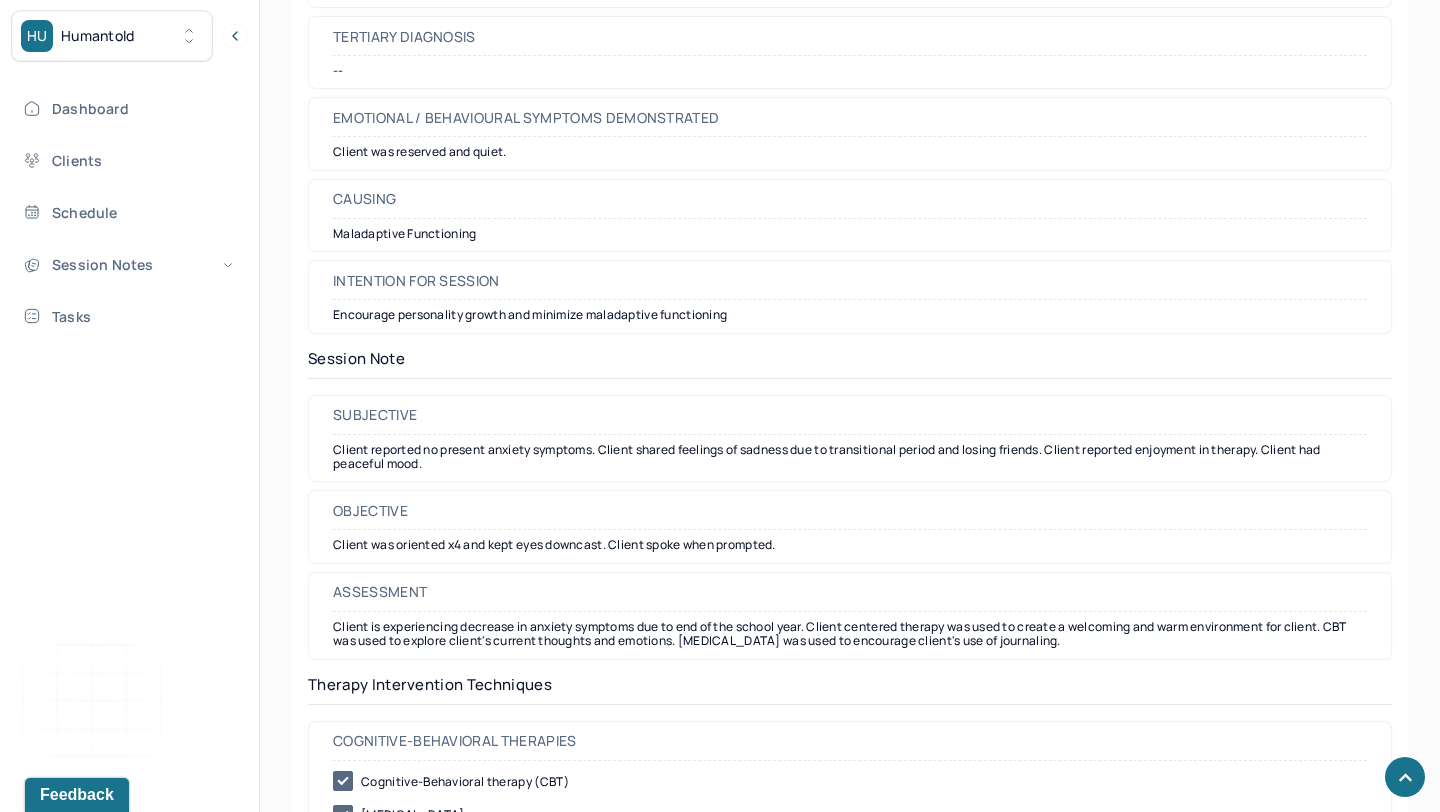 scroll, scrollTop: 1486, scrollLeft: 0, axis: vertical 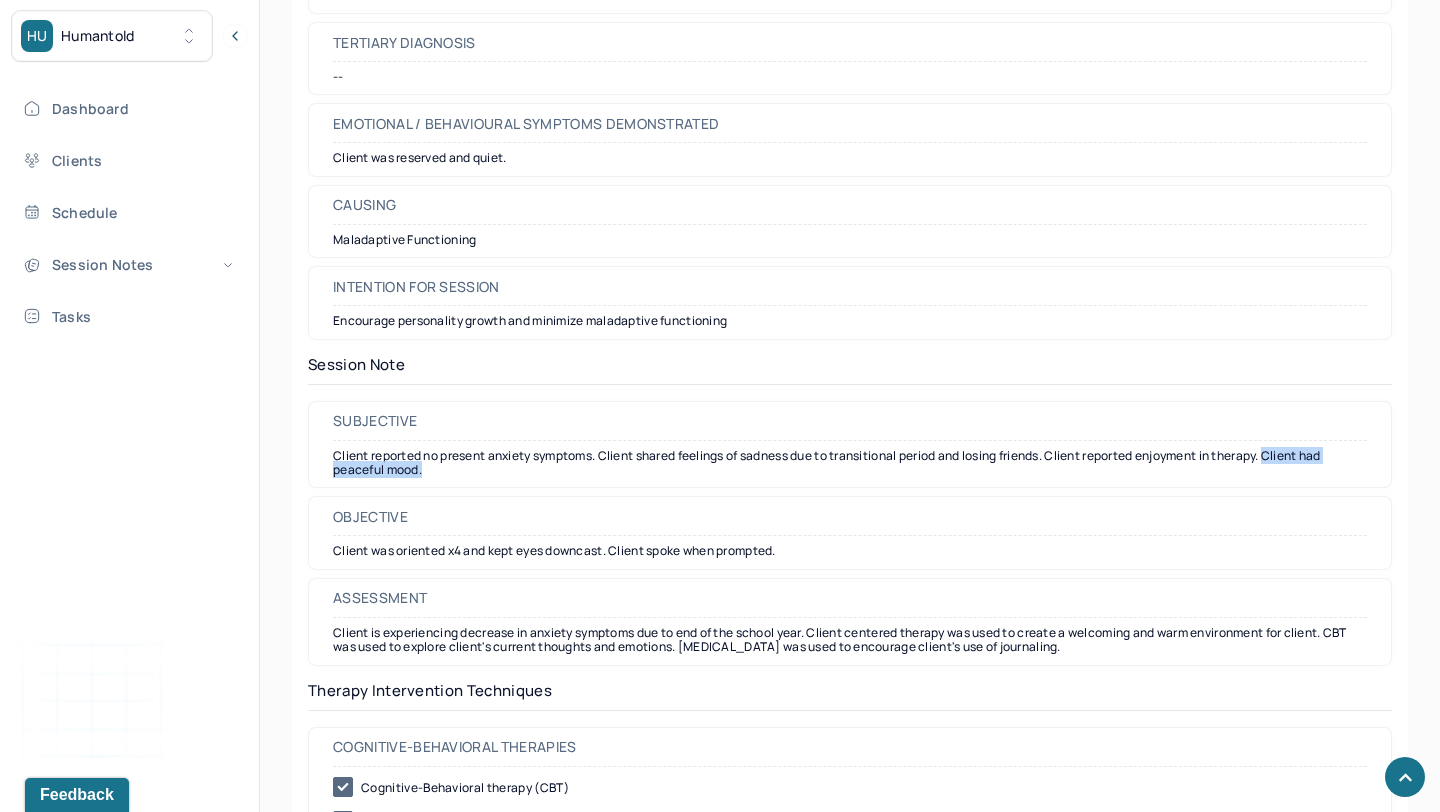 drag, startPoint x: 1287, startPoint y: 456, endPoint x: 1282, endPoint y: 487, distance: 31.400637 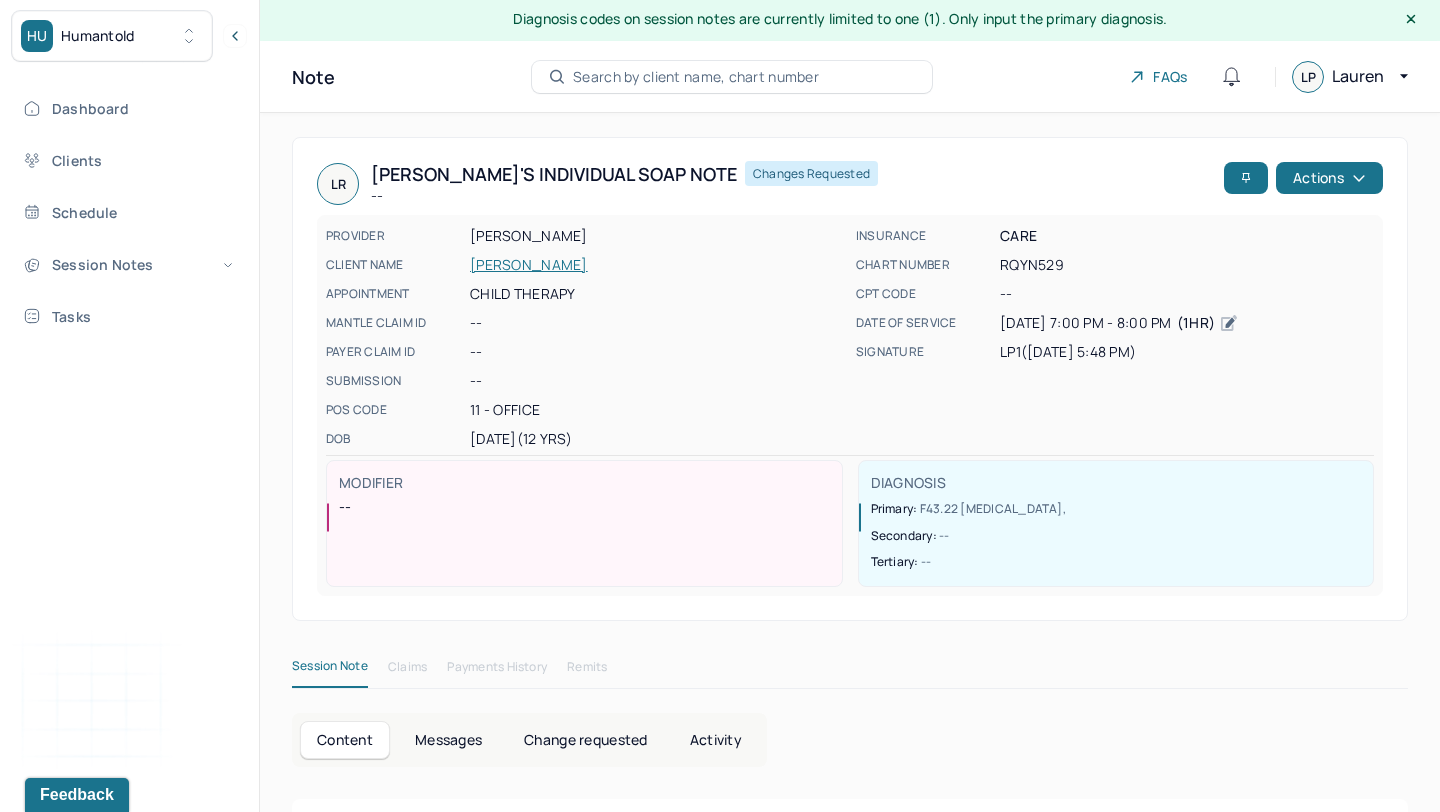 scroll, scrollTop: 0, scrollLeft: 0, axis: both 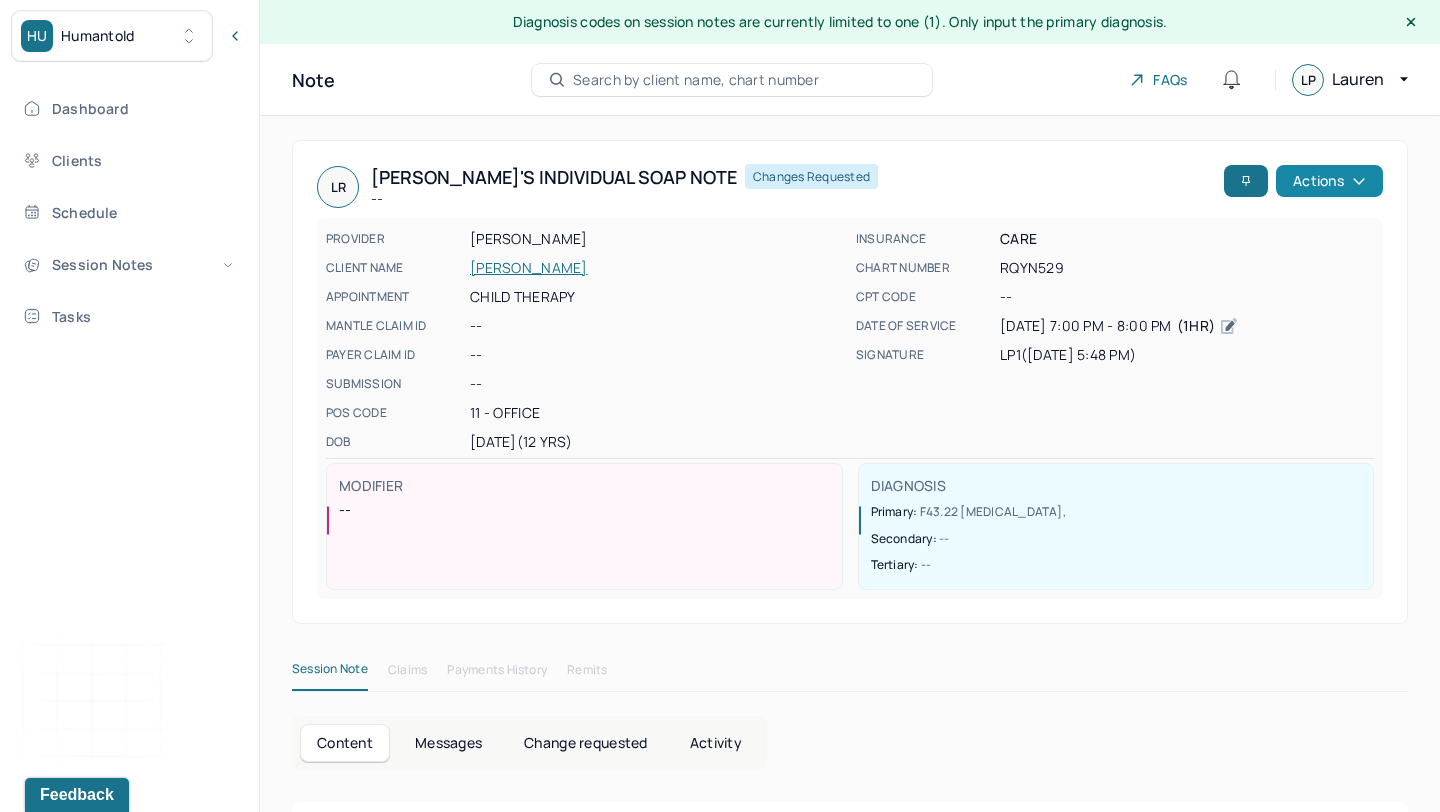 click on "Actions" at bounding box center (1329, 181) 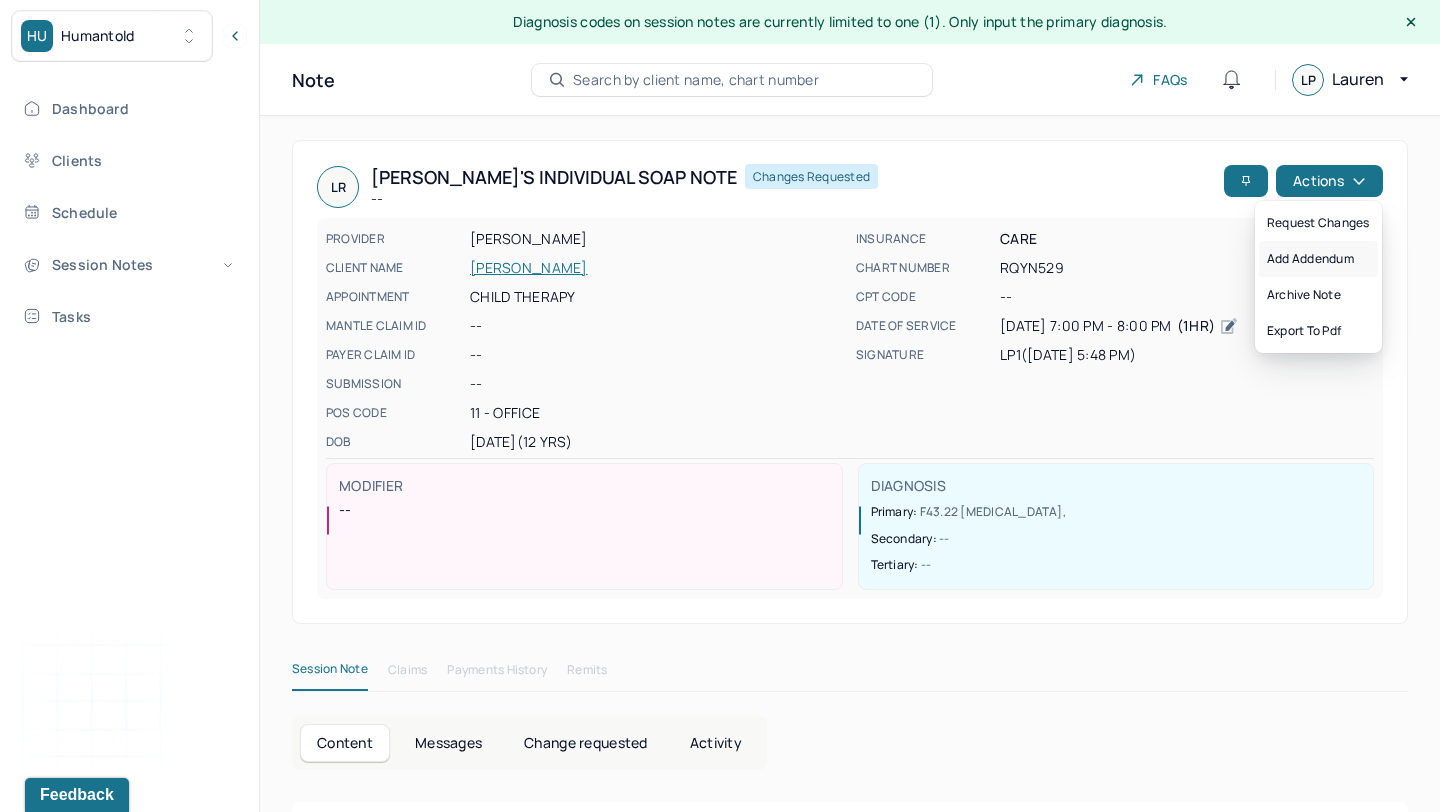 click on "Add addendum" at bounding box center (1318, 259) 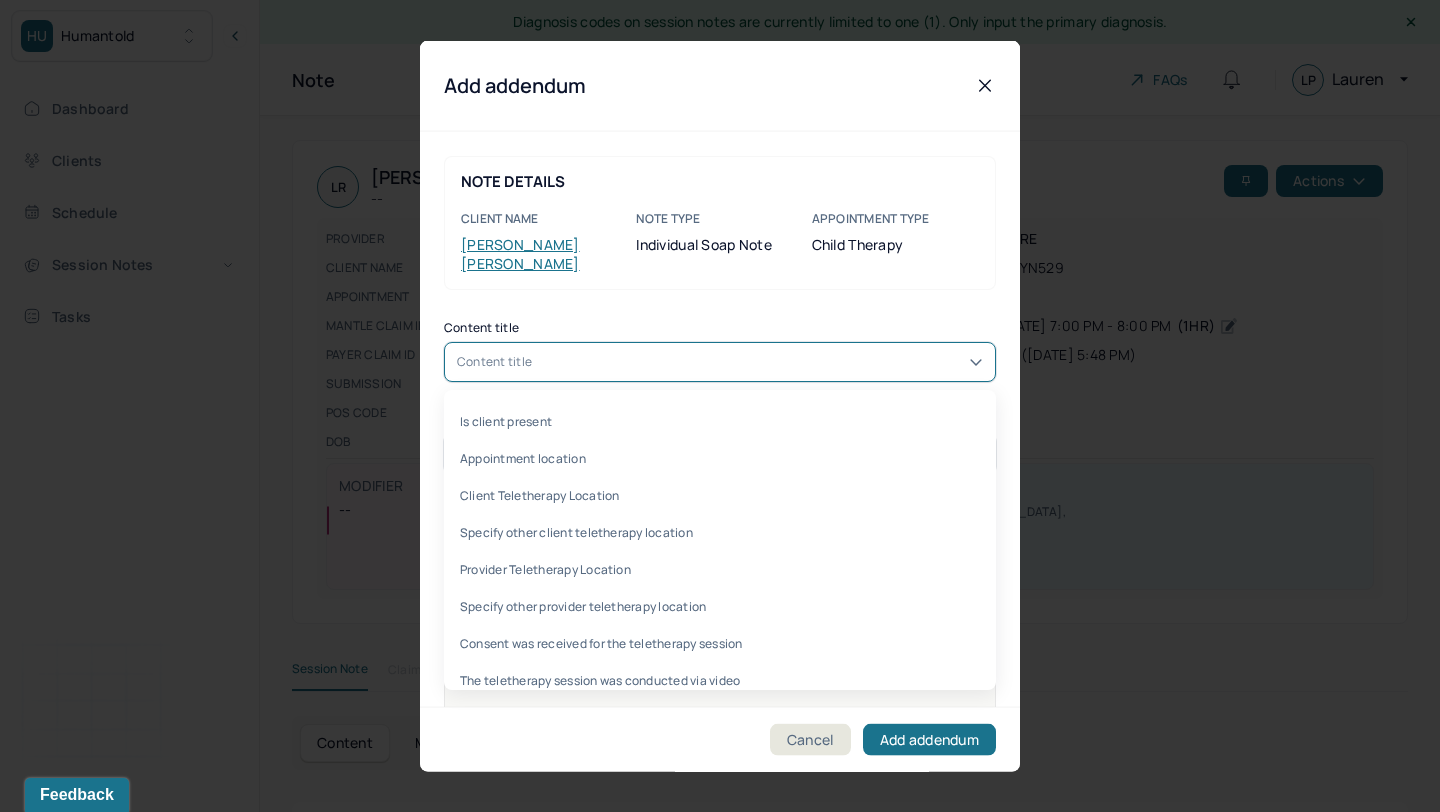 click on "Content title" at bounding box center (720, 362) 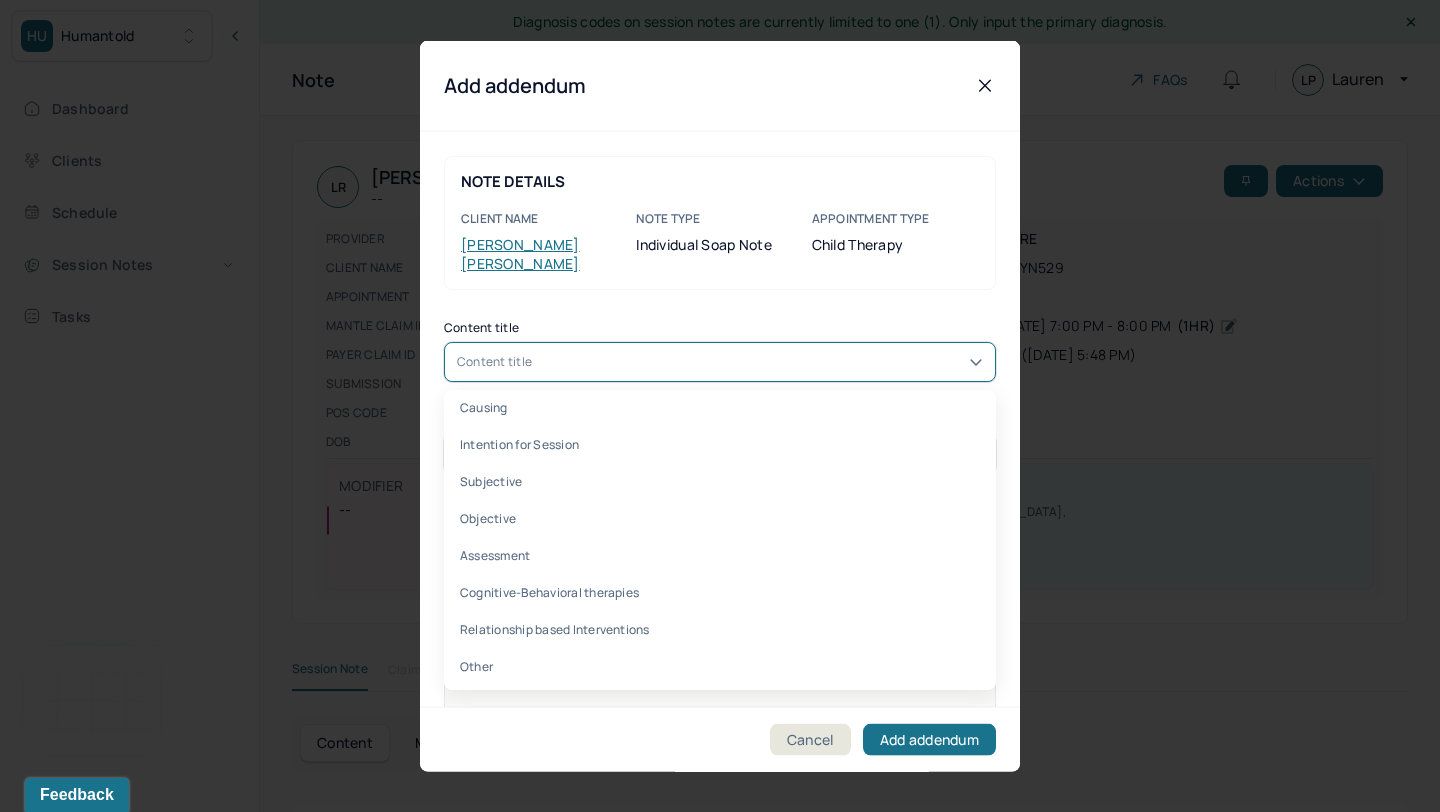 scroll, scrollTop: 464, scrollLeft: 0, axis: vertical 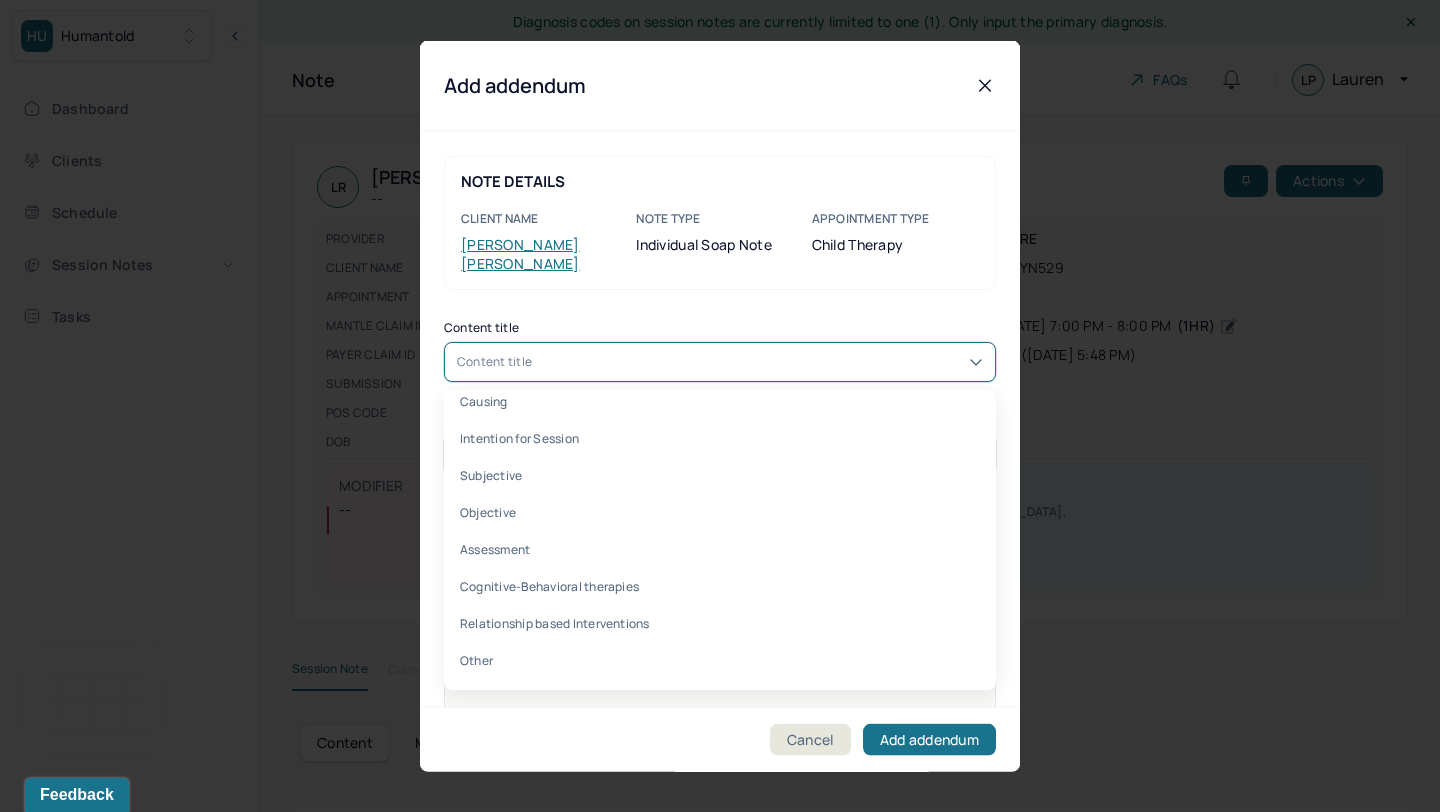 click 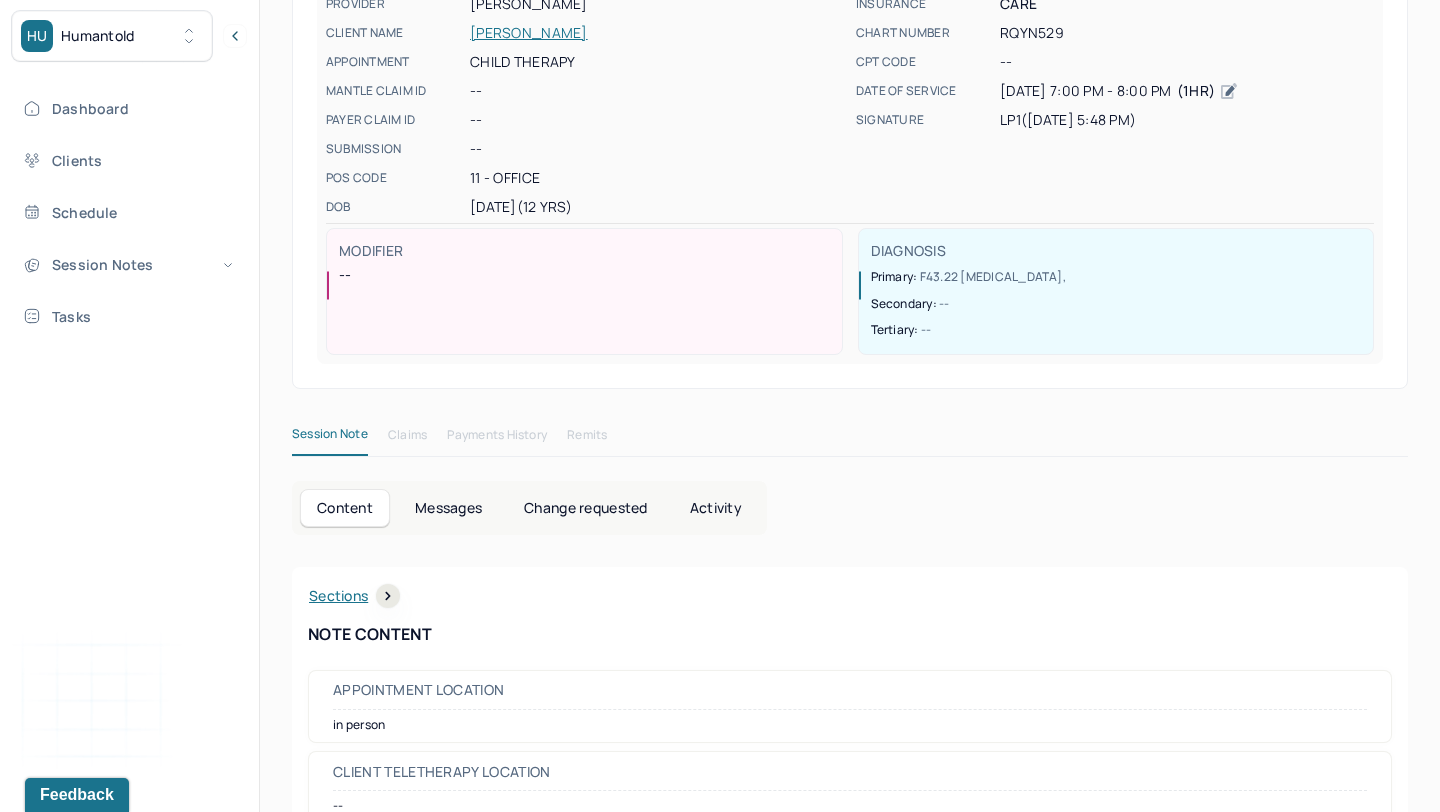 scroll, scrollTop: 0, scrollLeft: 0, axis: both 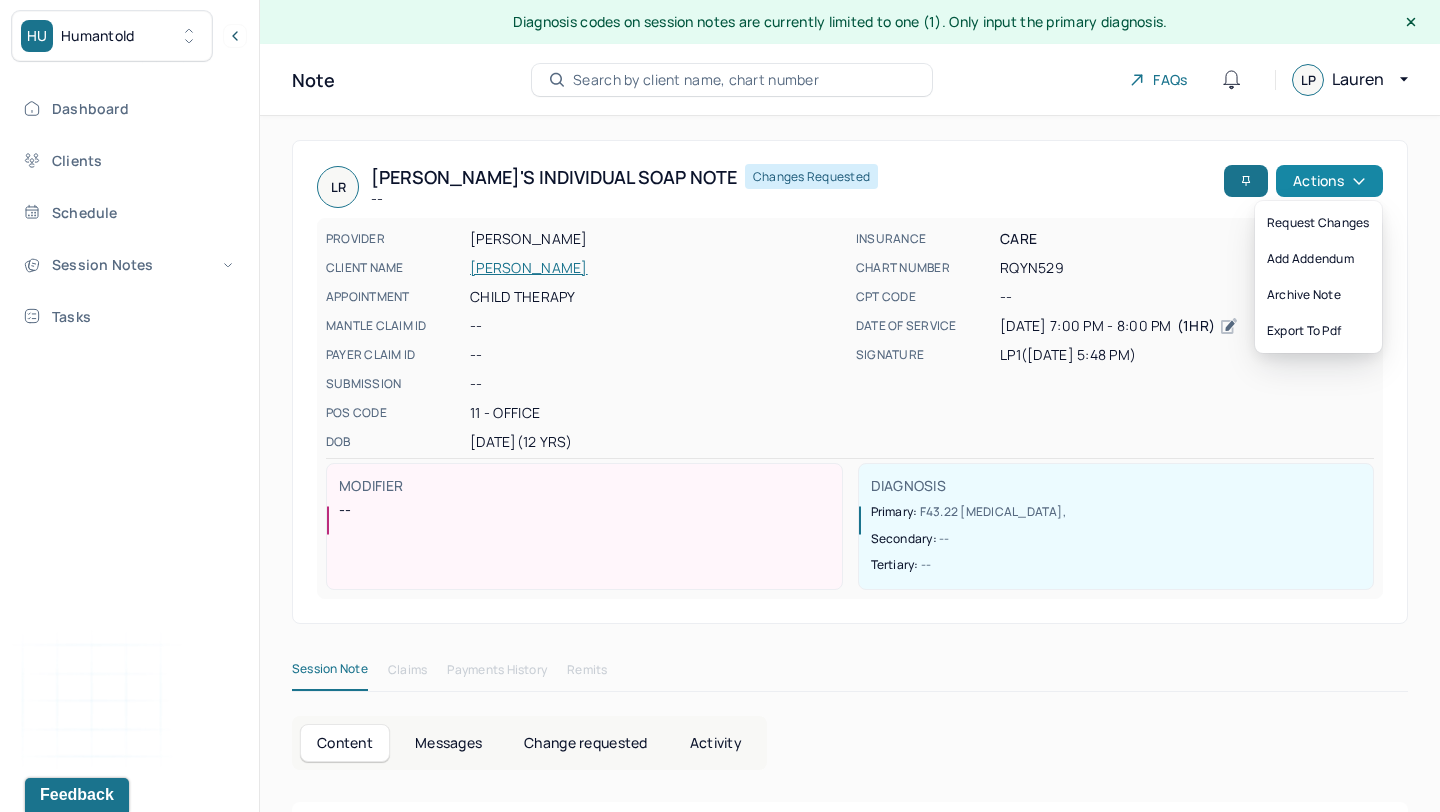 click on "Actions" at bounding box center [1329, 181] 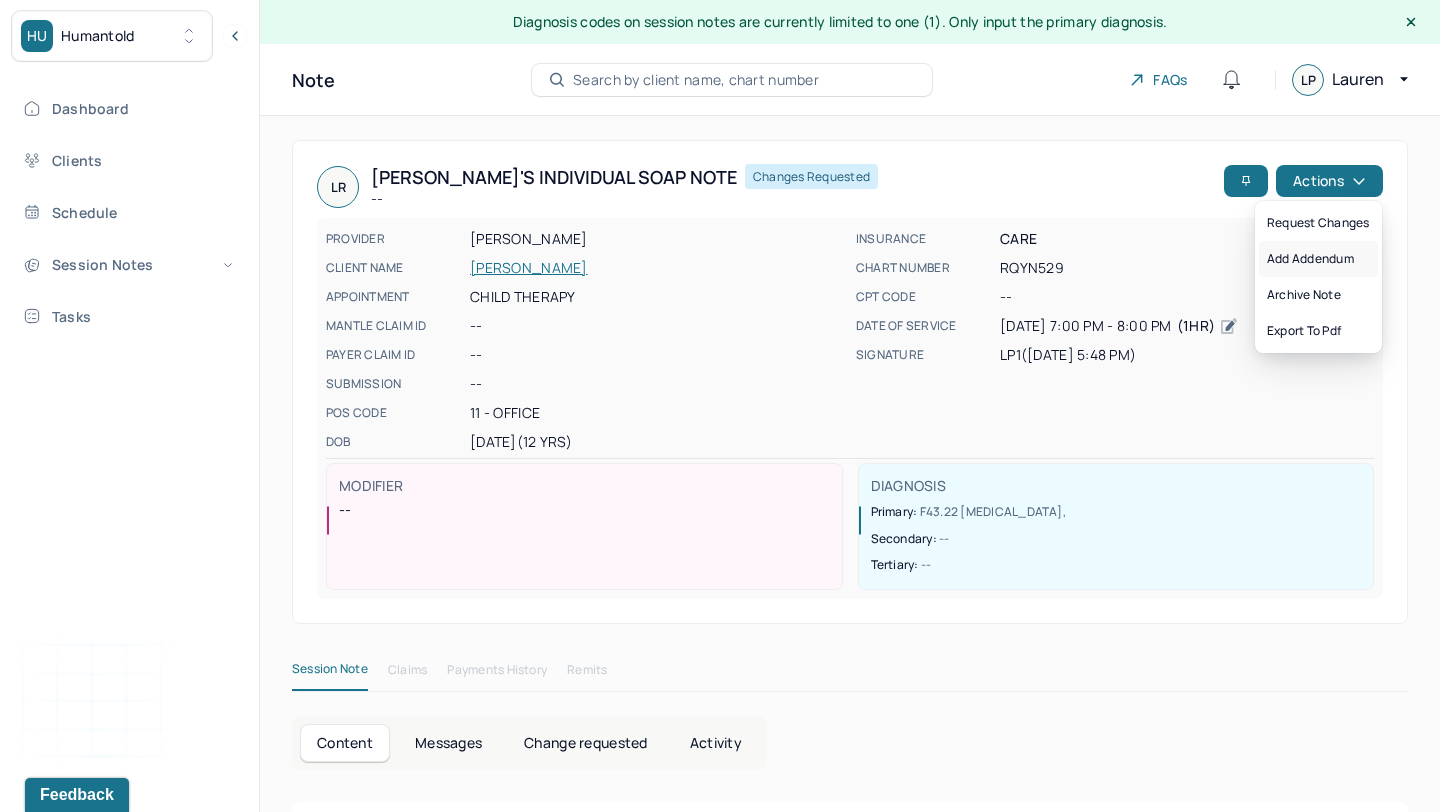 click on "Add addendum" at bounding box center (1318, 259) 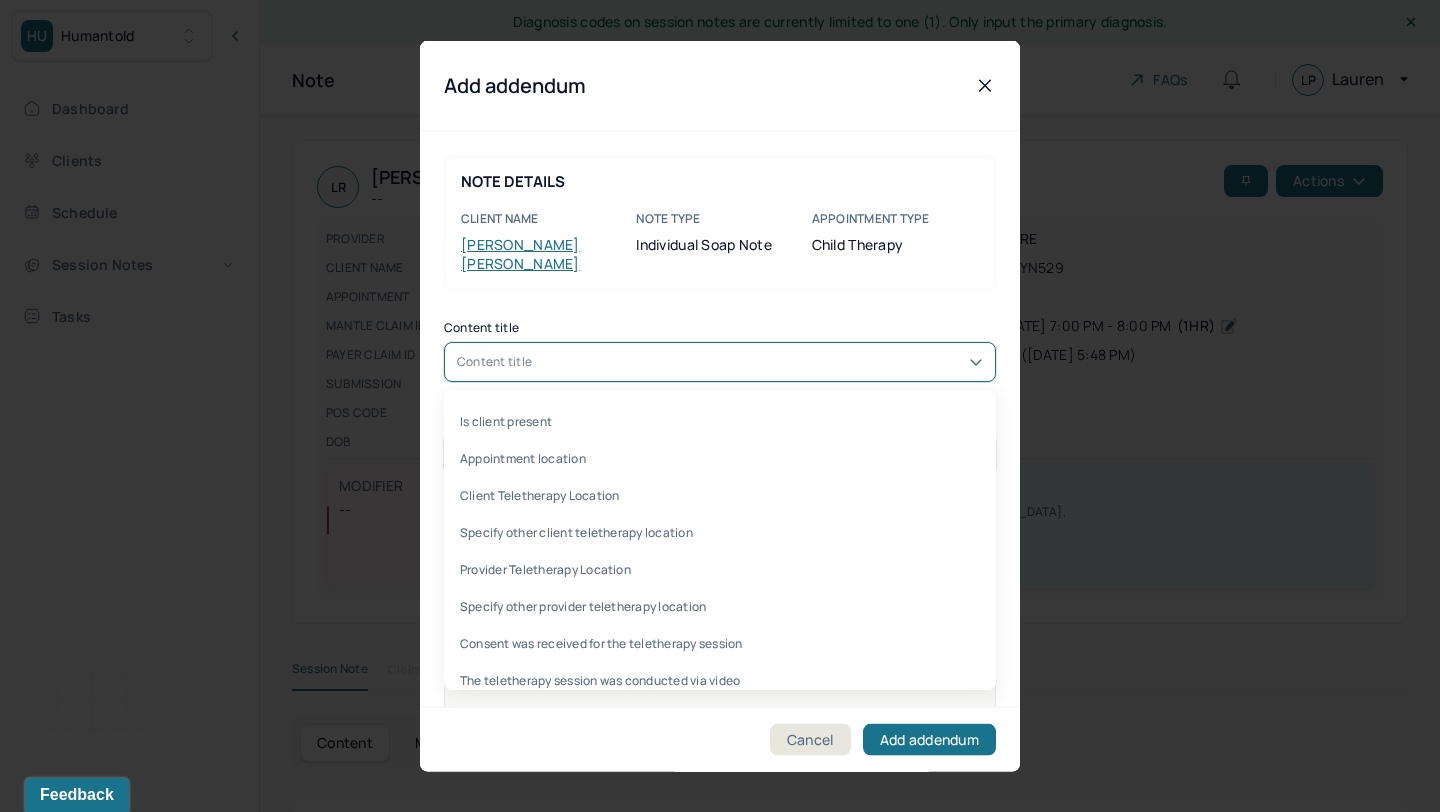 click on "Content title" at bounding box center [720, 362] 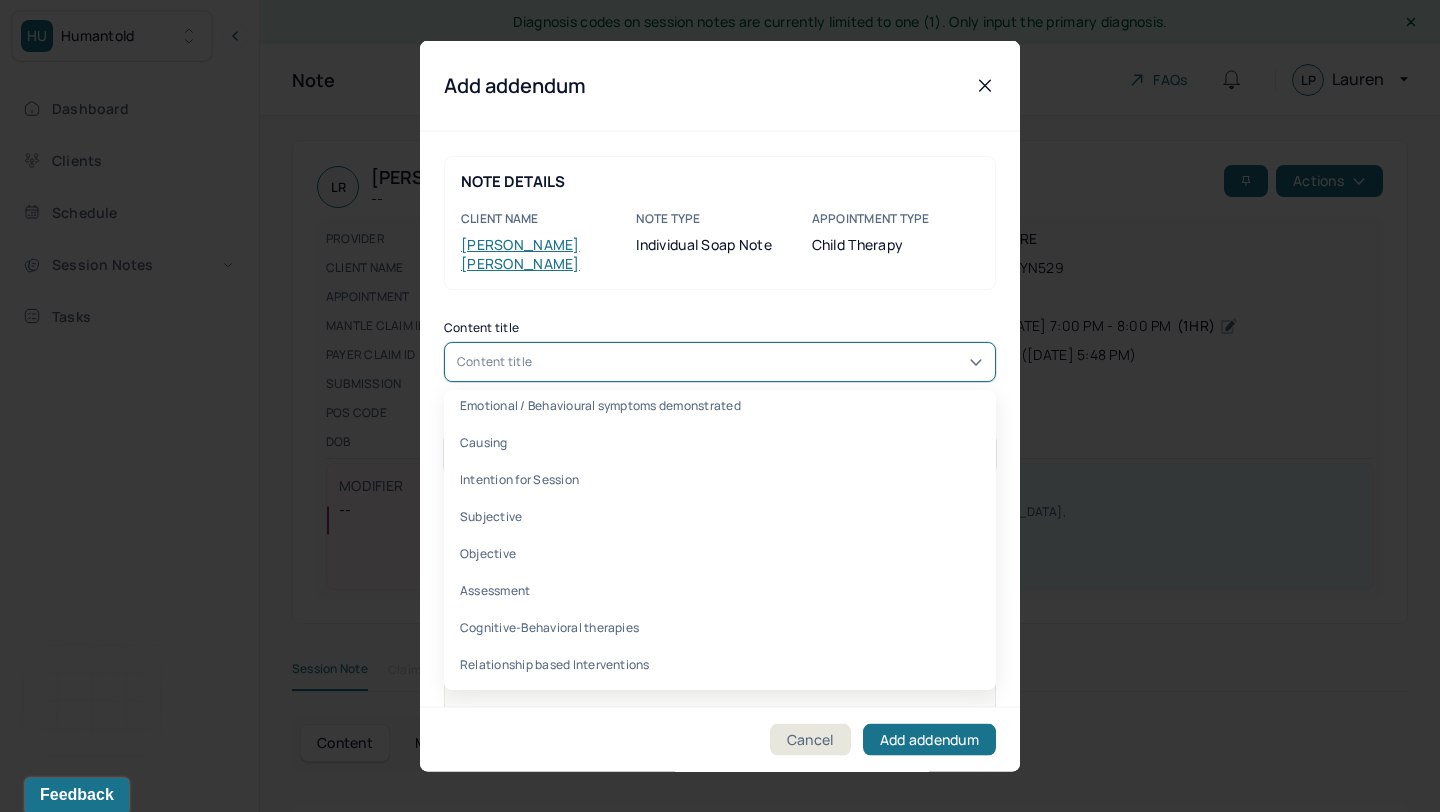 scroll, scrollTop: 439, scrollLeft: 0, axis: vertical 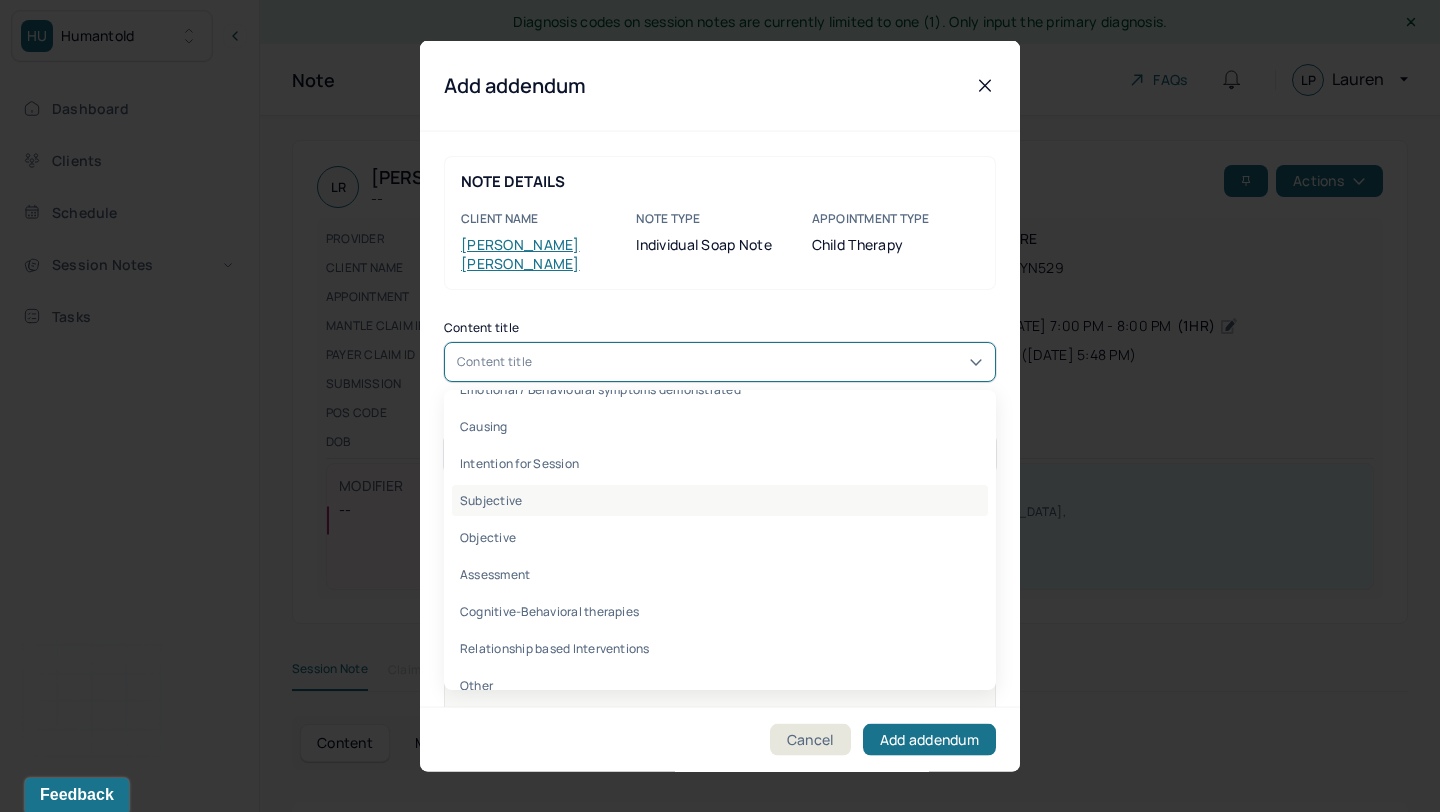 click on "Subjective" at bounding box center (720, 500) 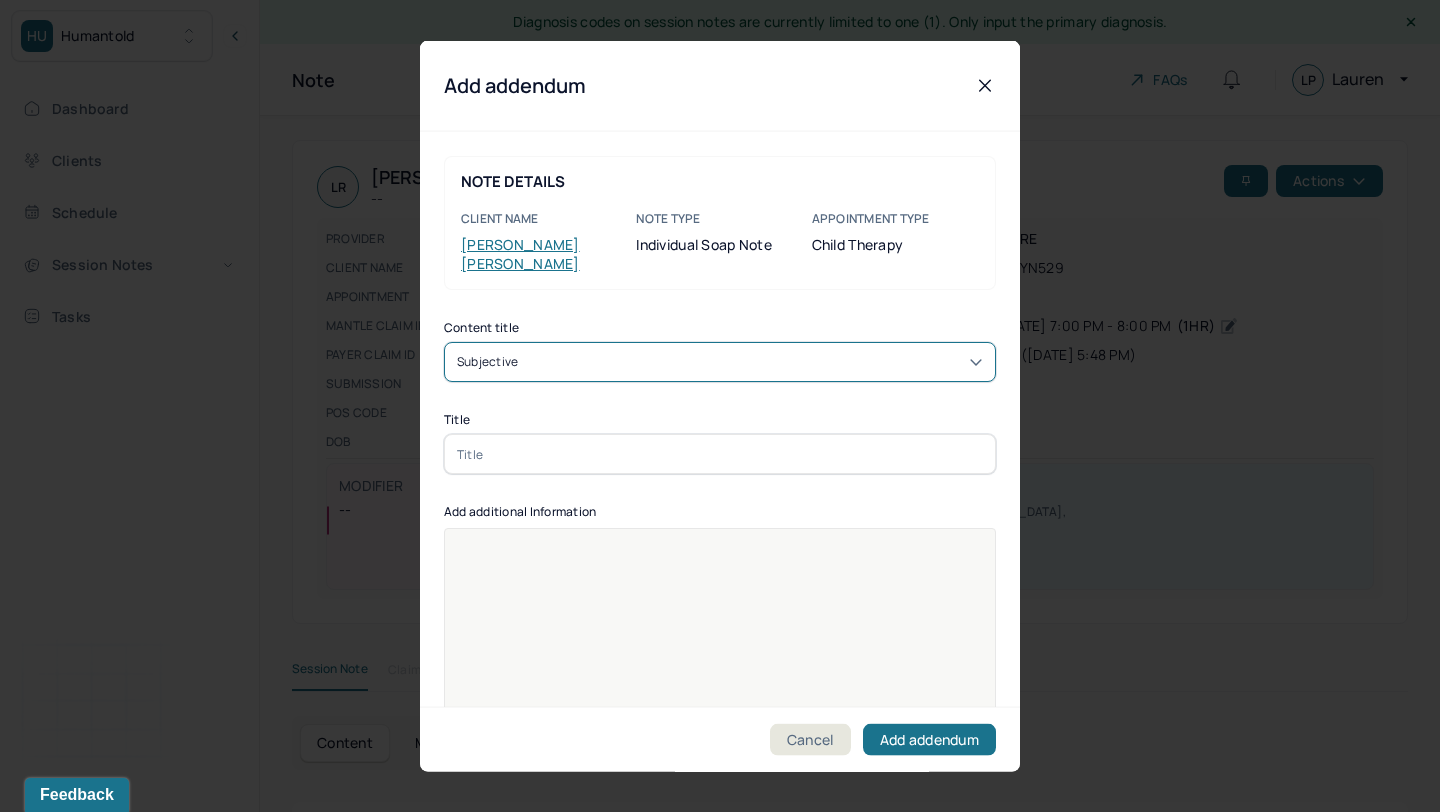 click at bounding box center [720, 454] 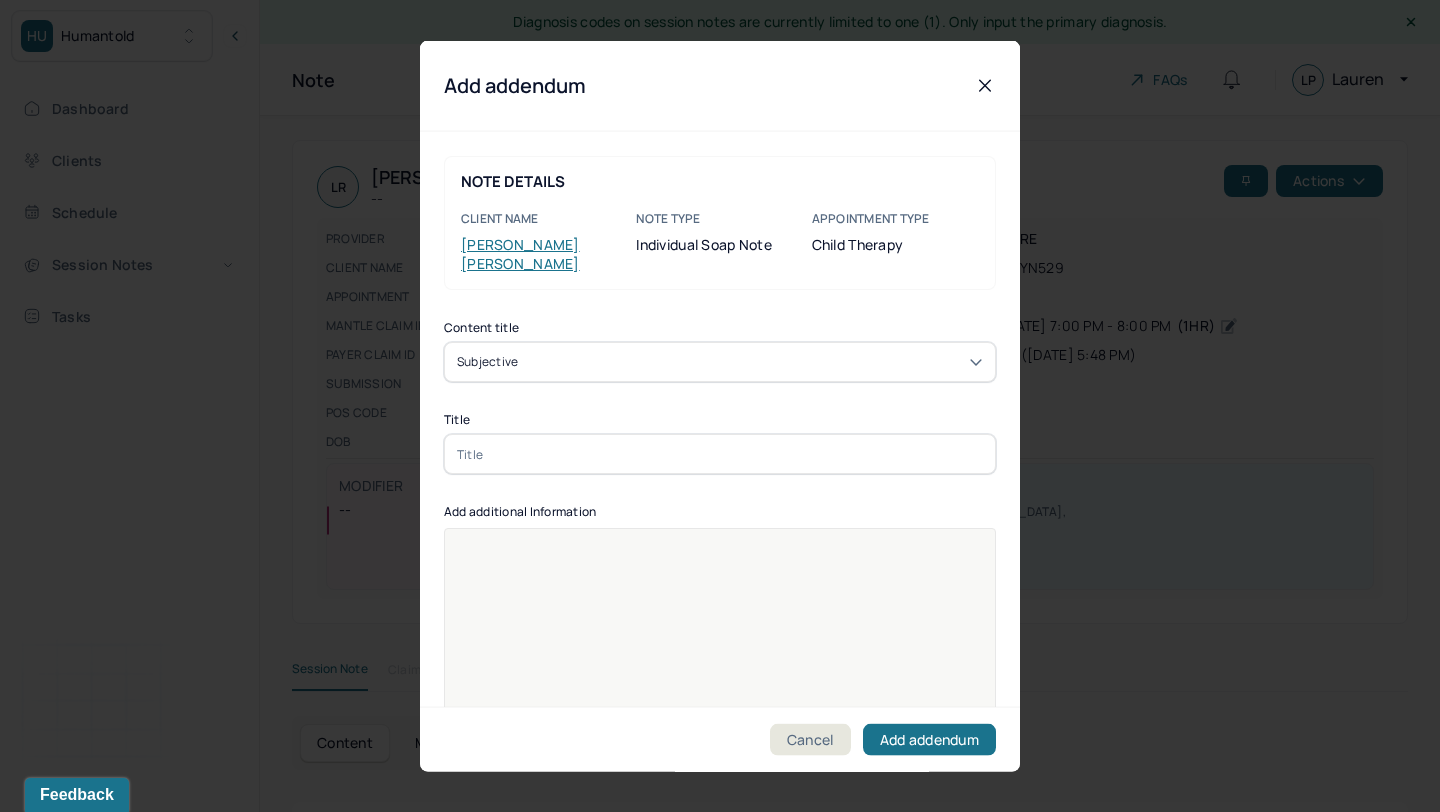 click at bounding box center [720, 454] 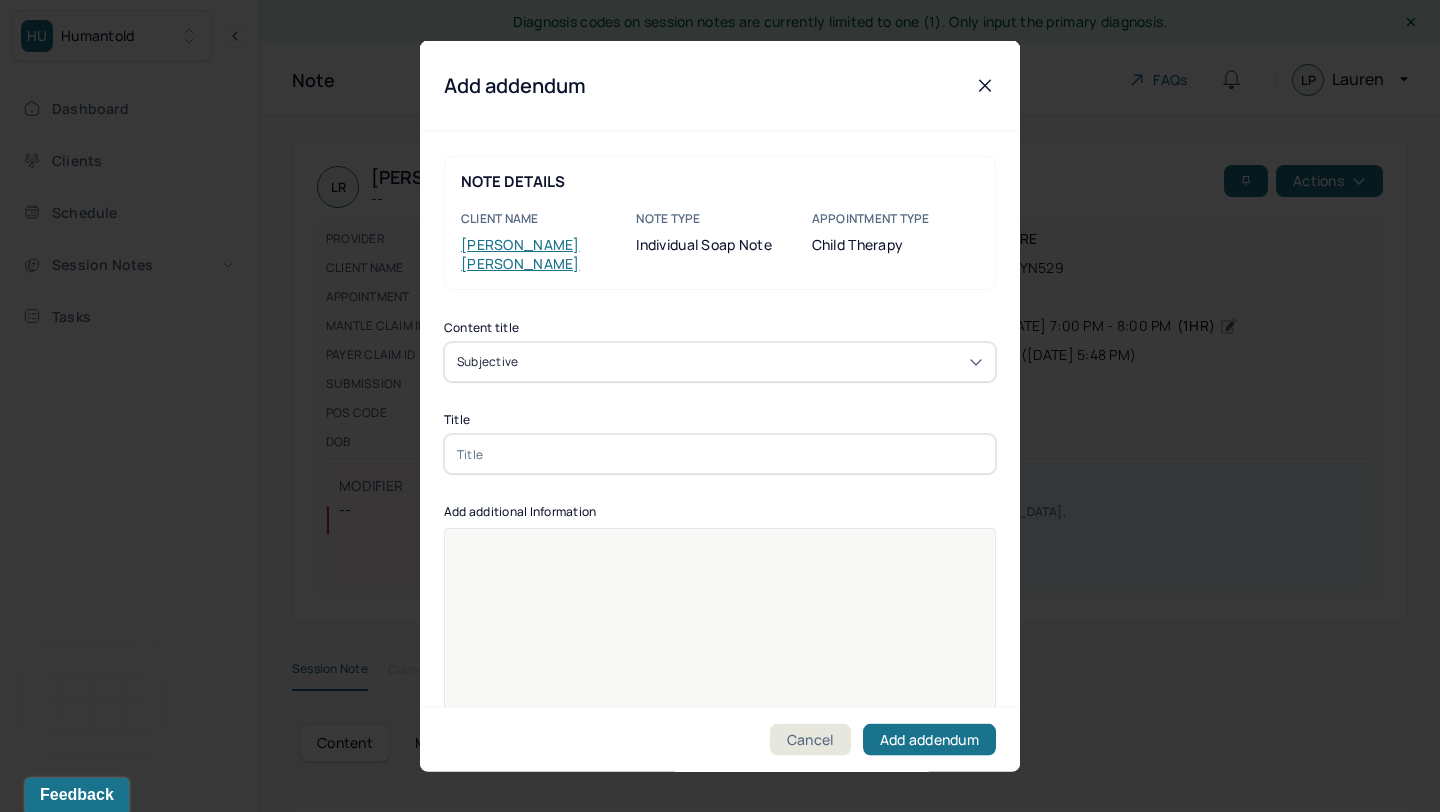 click at bounding box center (720, 641) 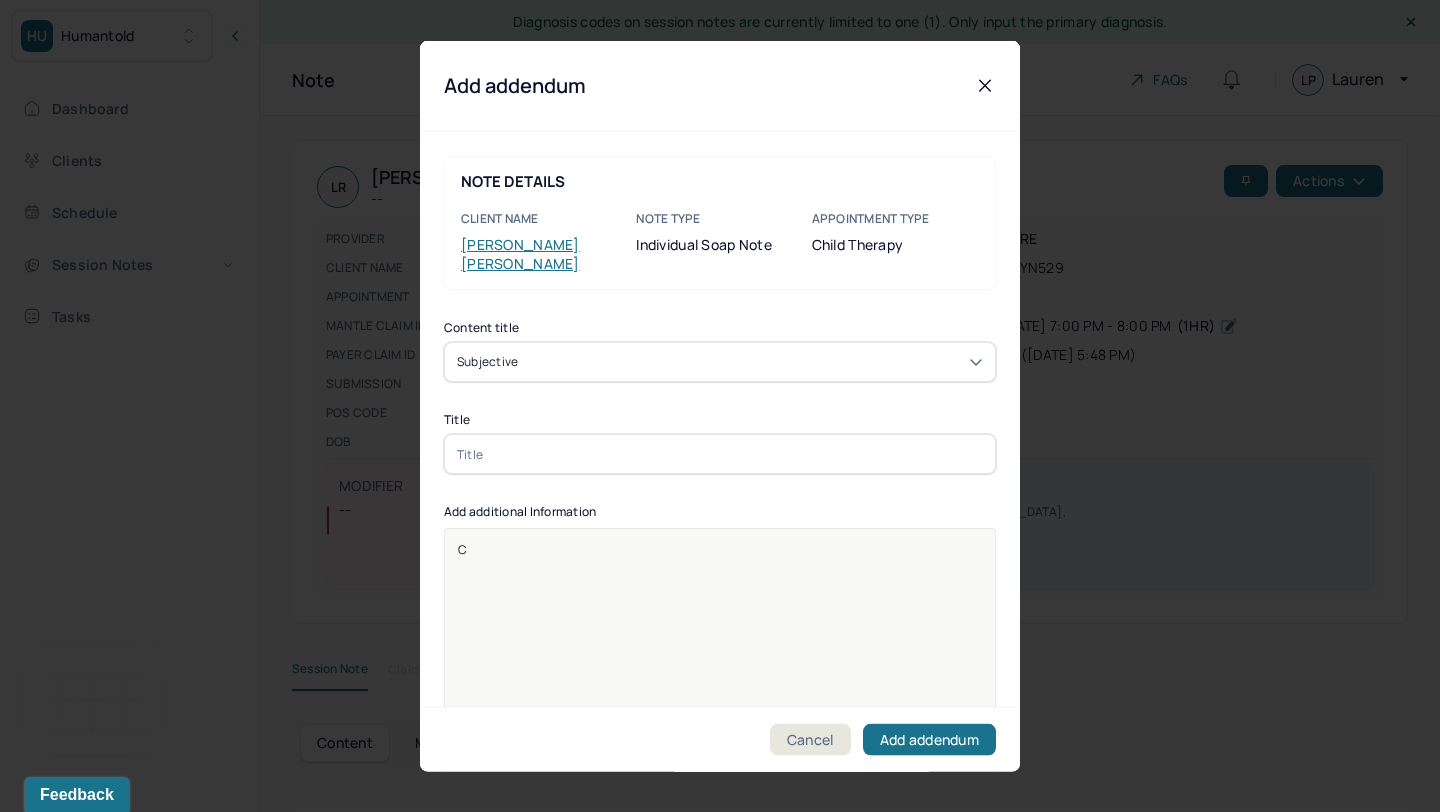 type 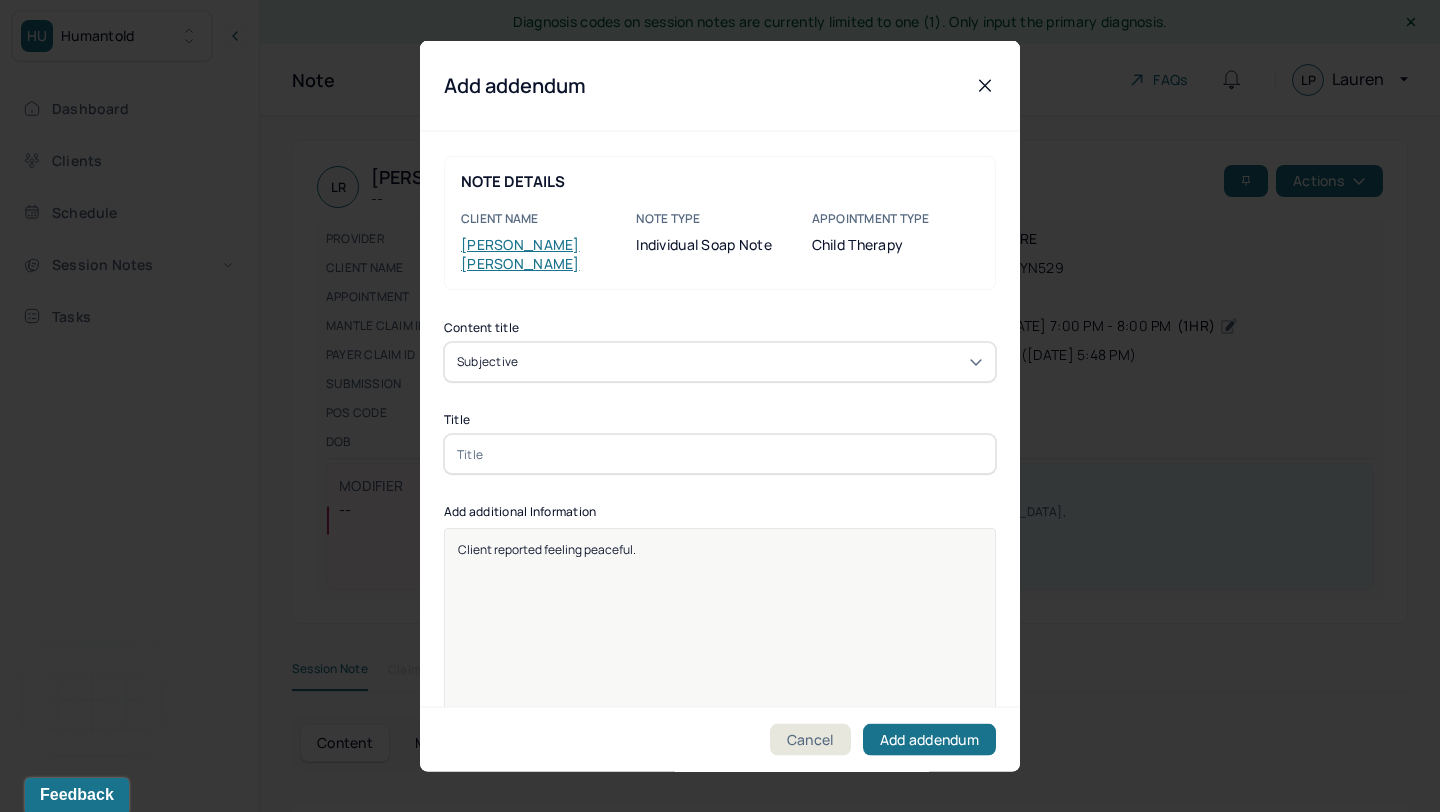 click at bounding box center (720, 454) 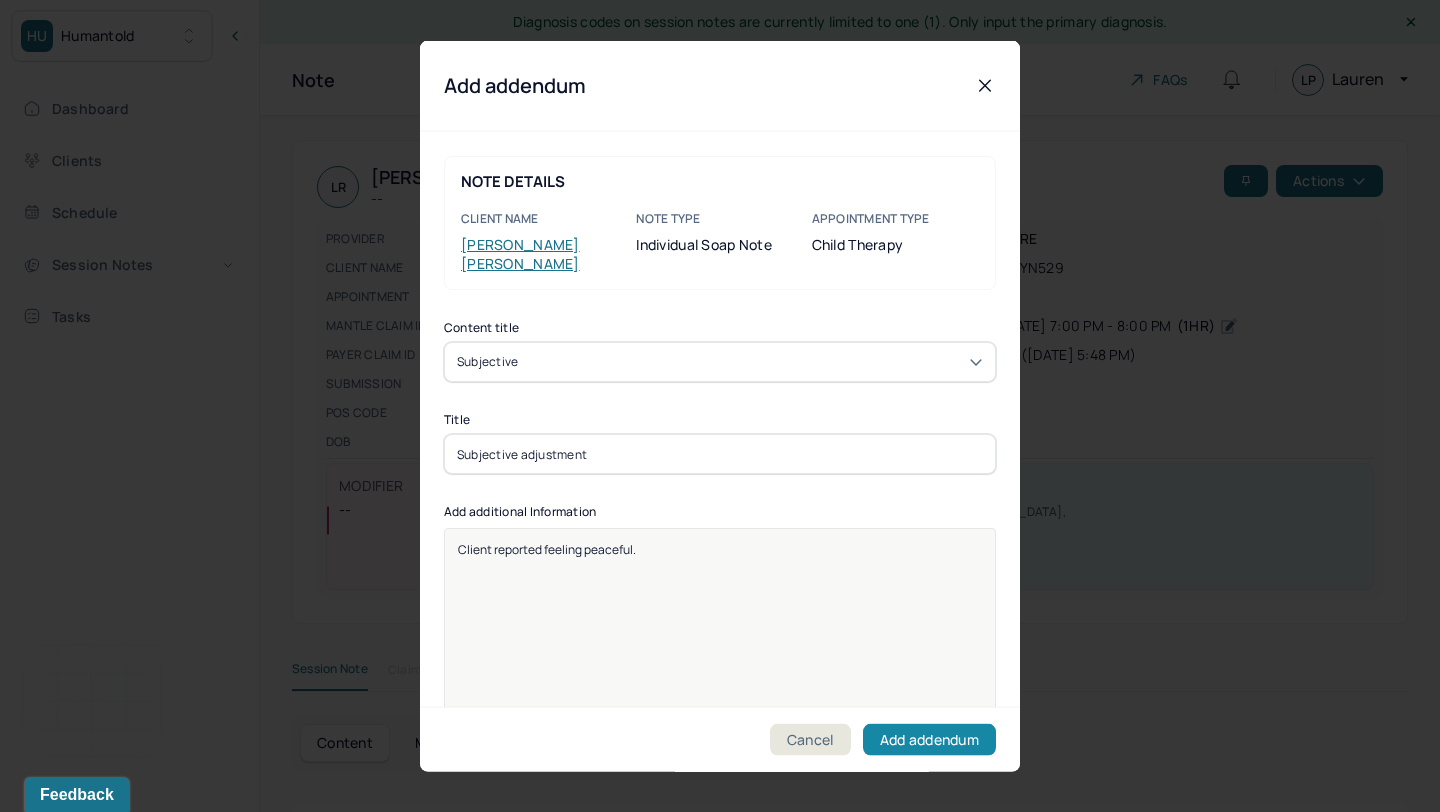 type on "Subjective adjustment" 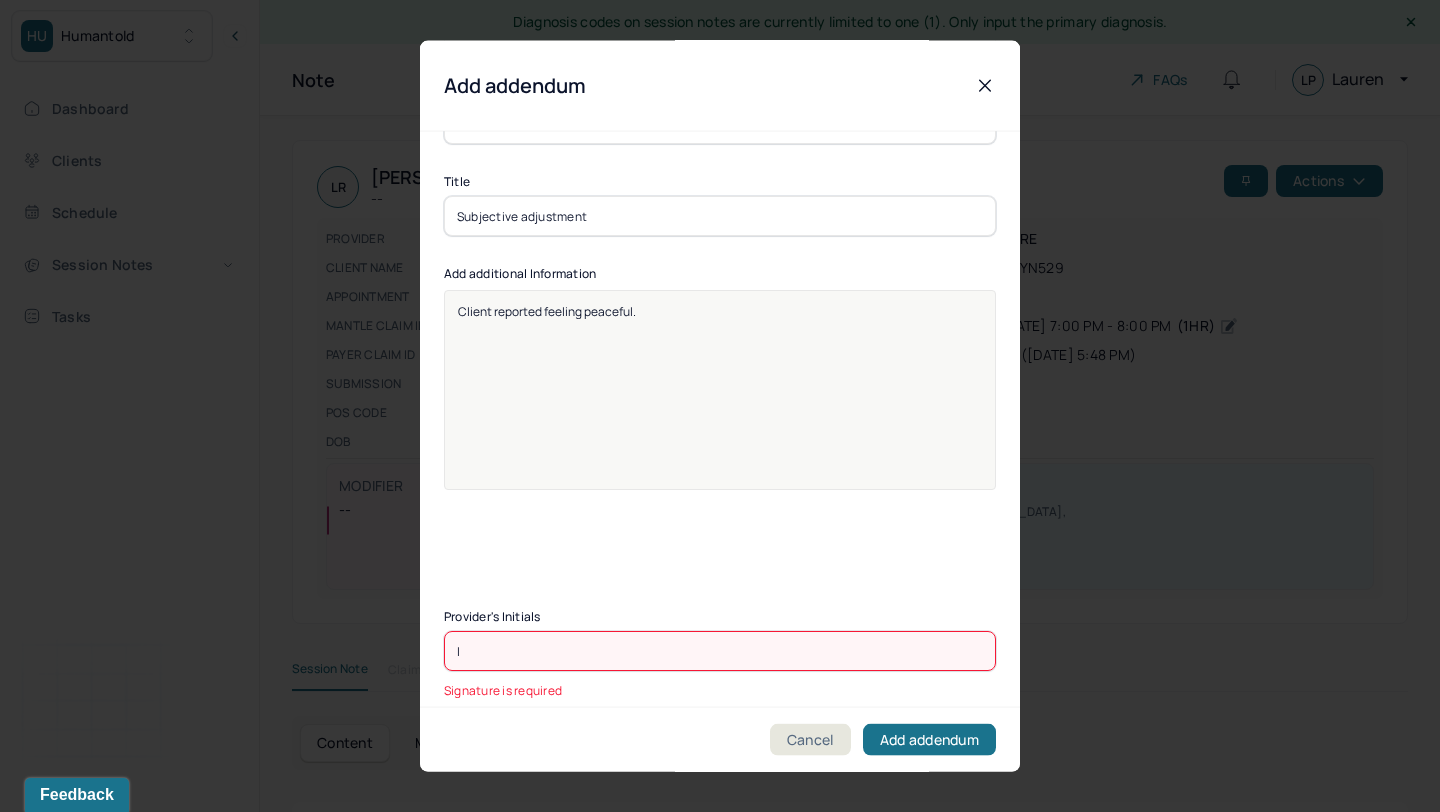 scroll, scrollTop: 206, scrollLeft: 0, axis: vertical 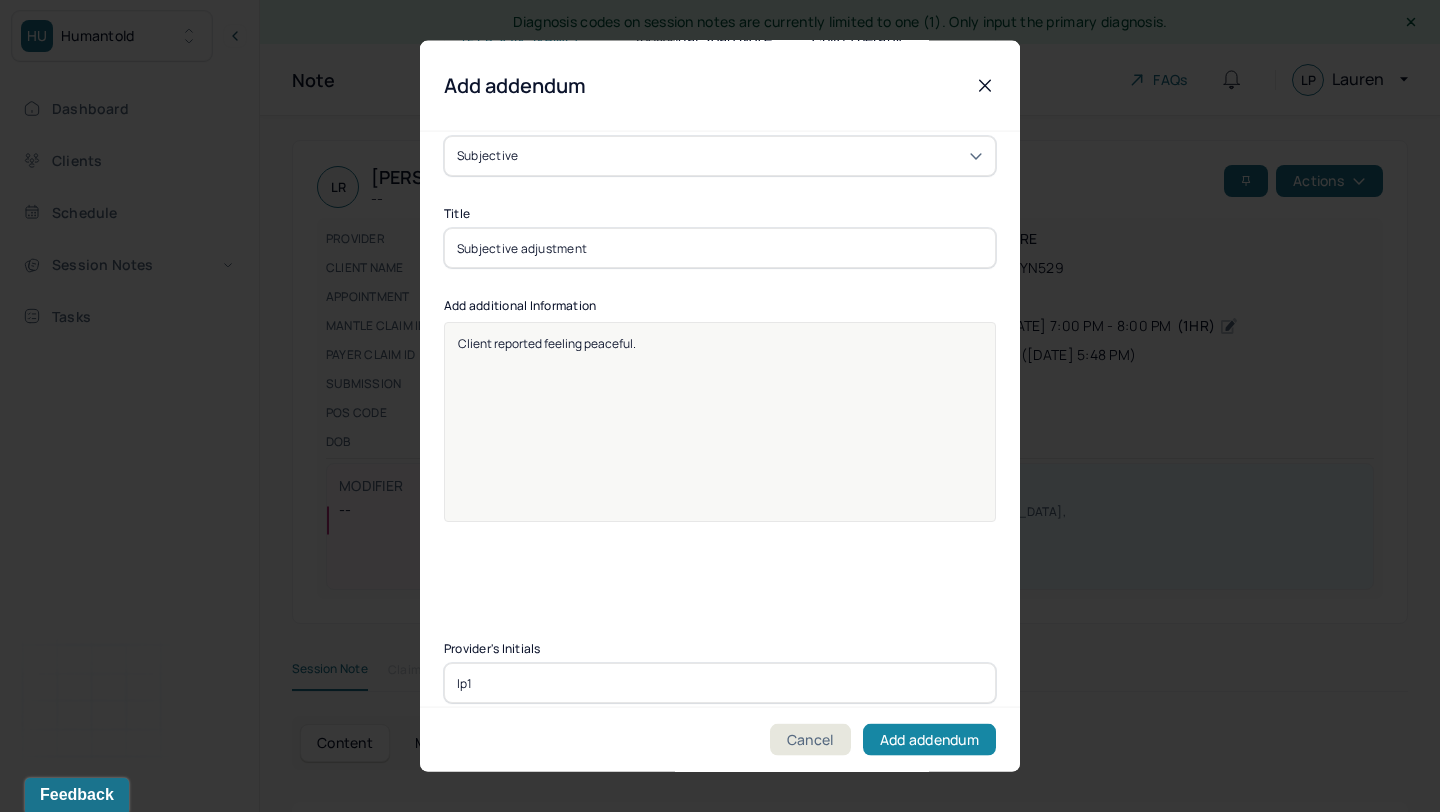 type on "lp1" 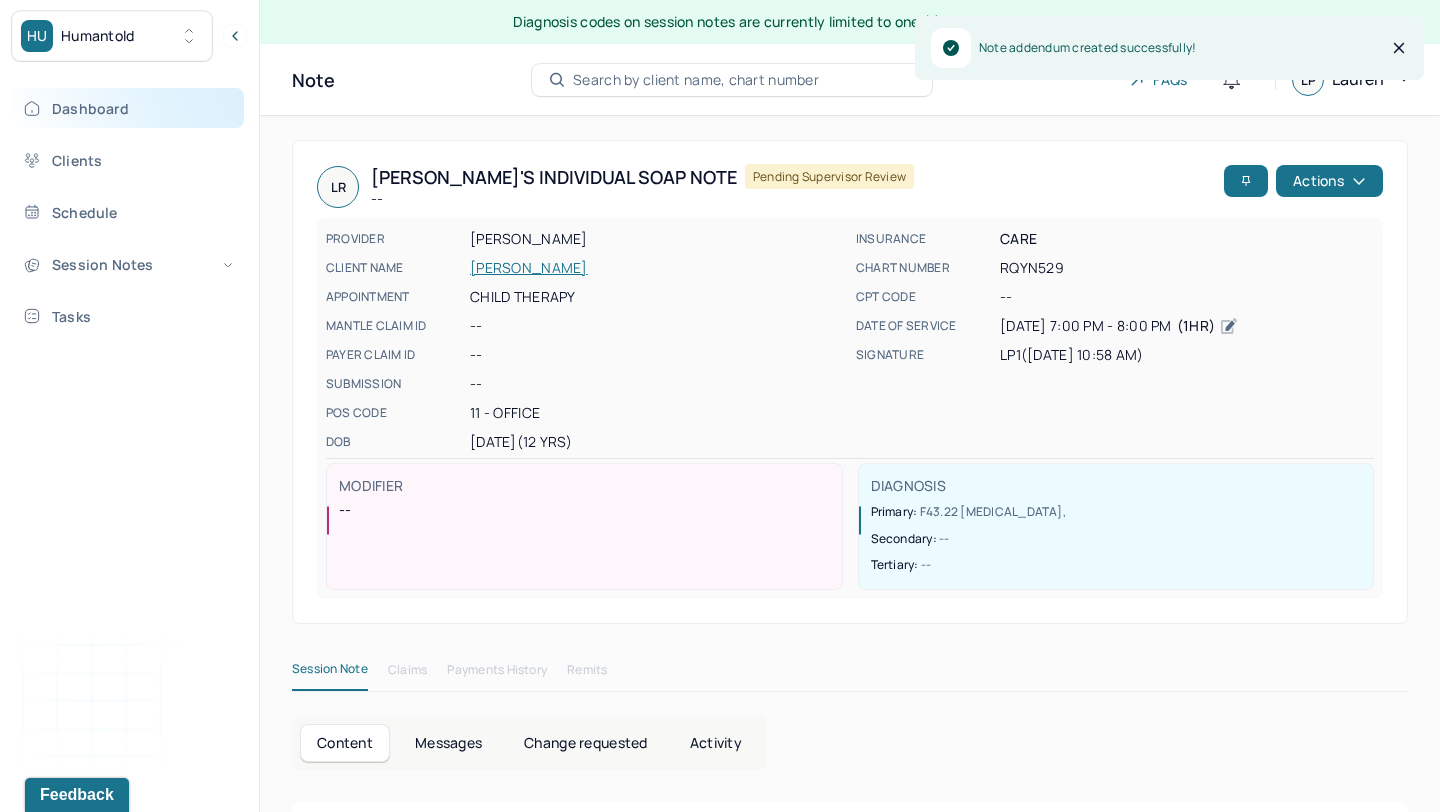 click on "Dashboard" at bounding box center [128, 108] 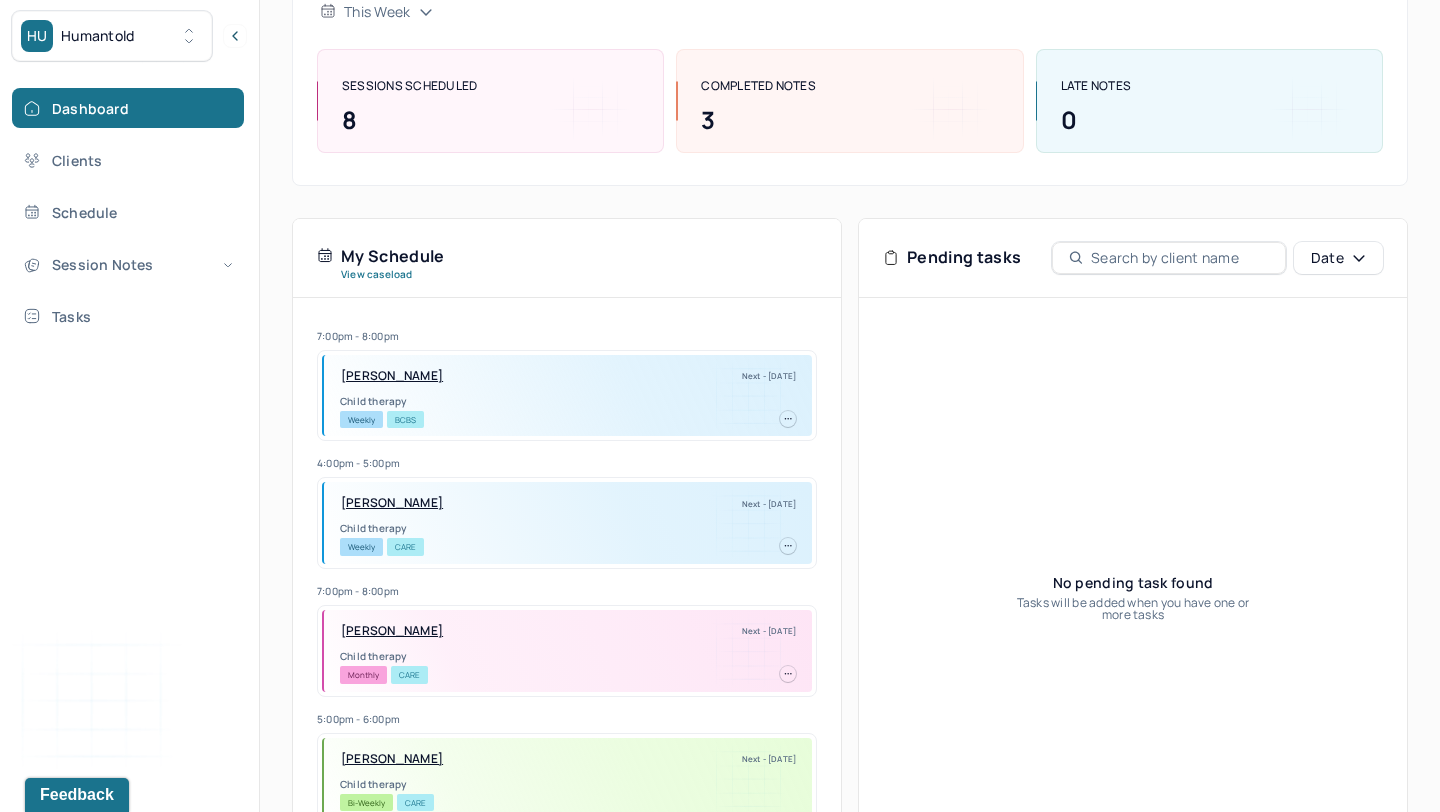 scroll, scrollTop: 0, scrollLeft: 0, axis: both 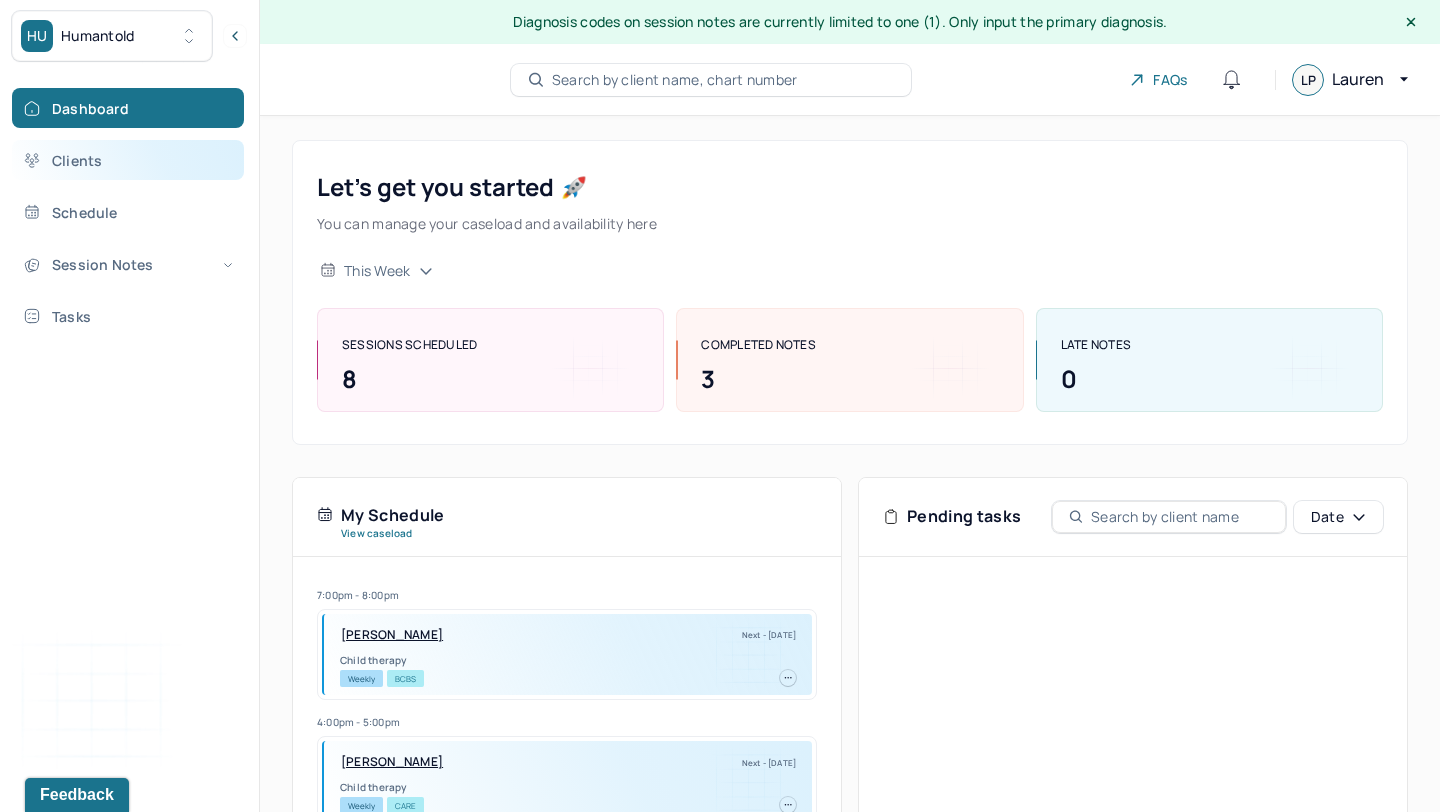 click on "Clients" at bounding box center [128, 160] 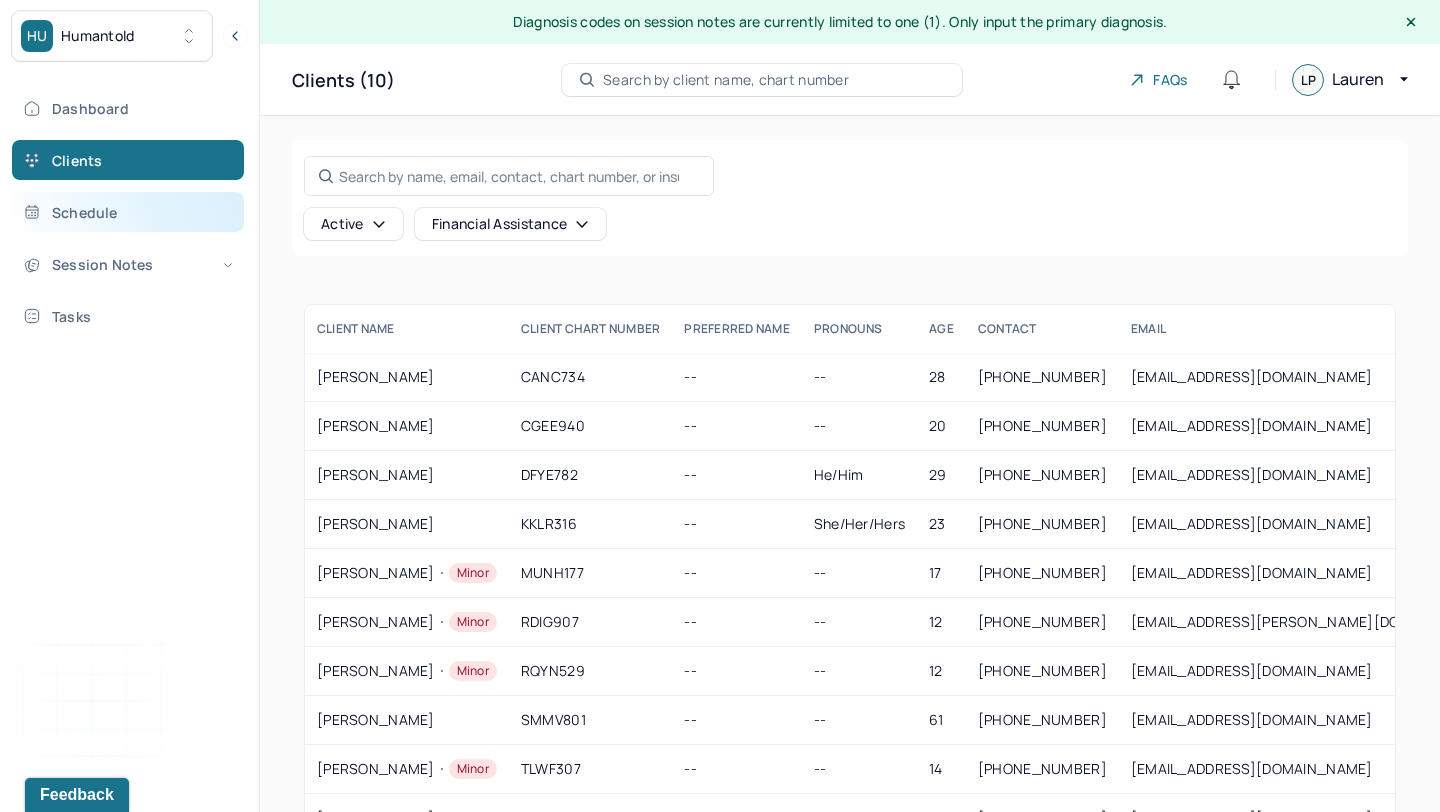 click on "Schedule" at bounding box center [128, 212] 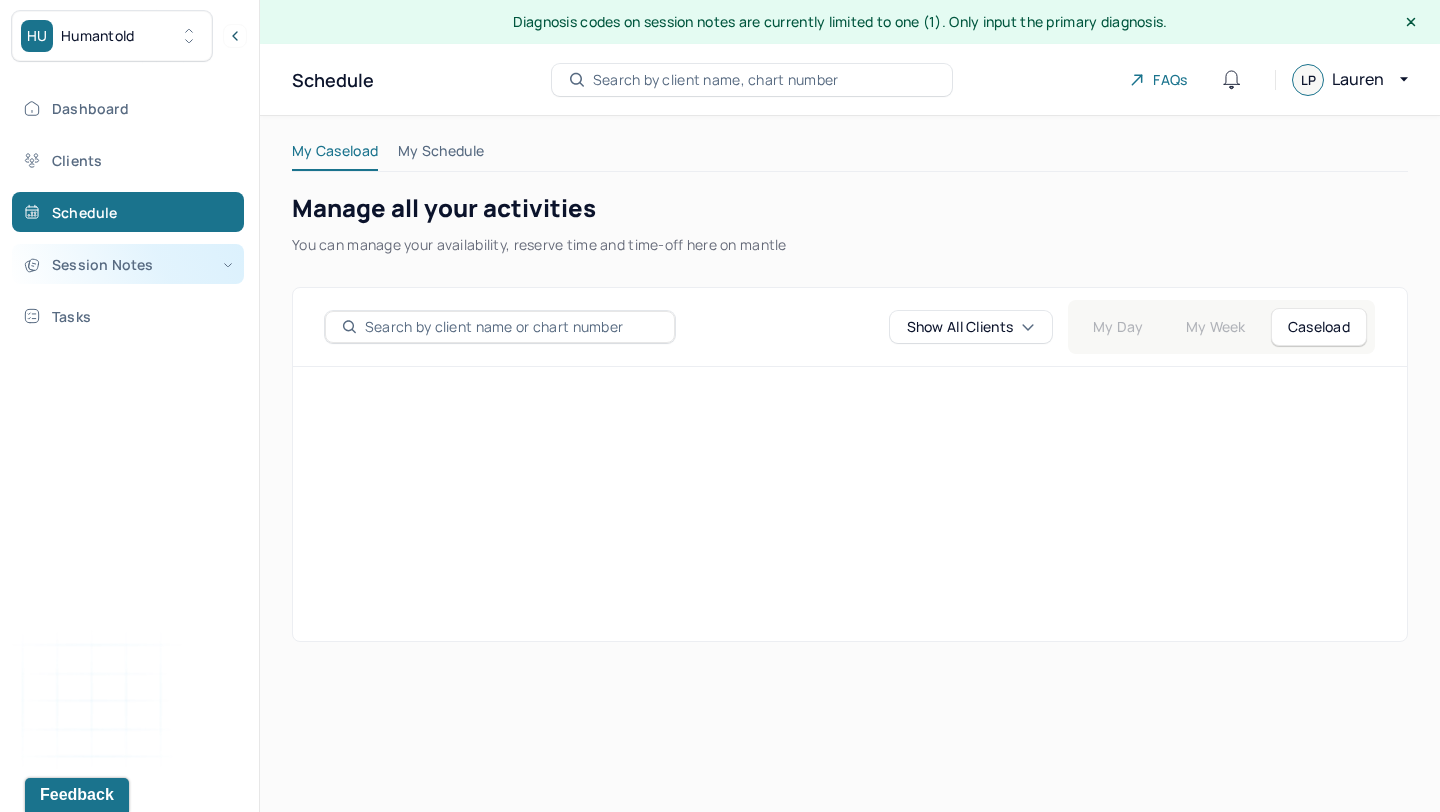 click on "Session Notes" at bounding box center [128, 264] 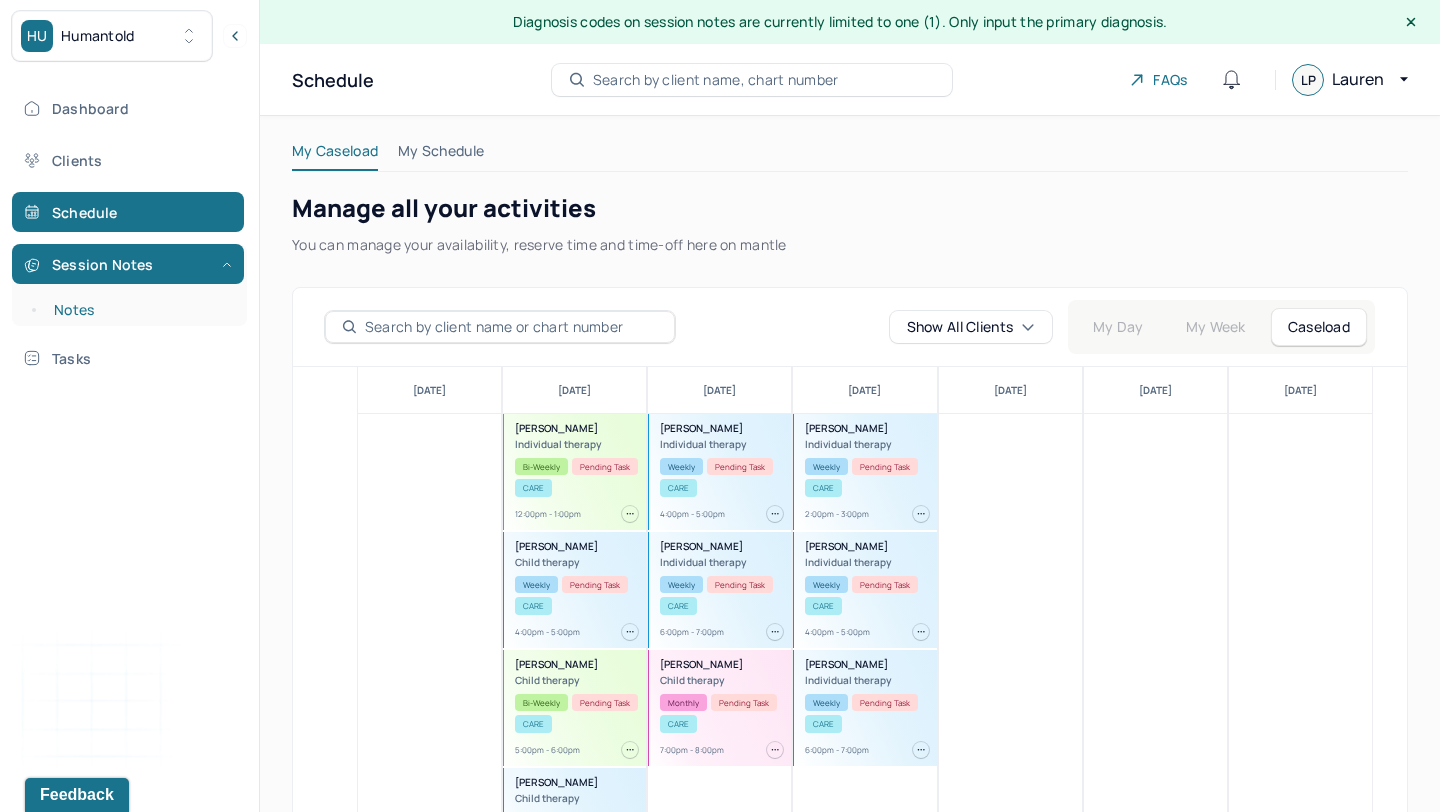 click on "Notes" at bounding box center [139, 310] 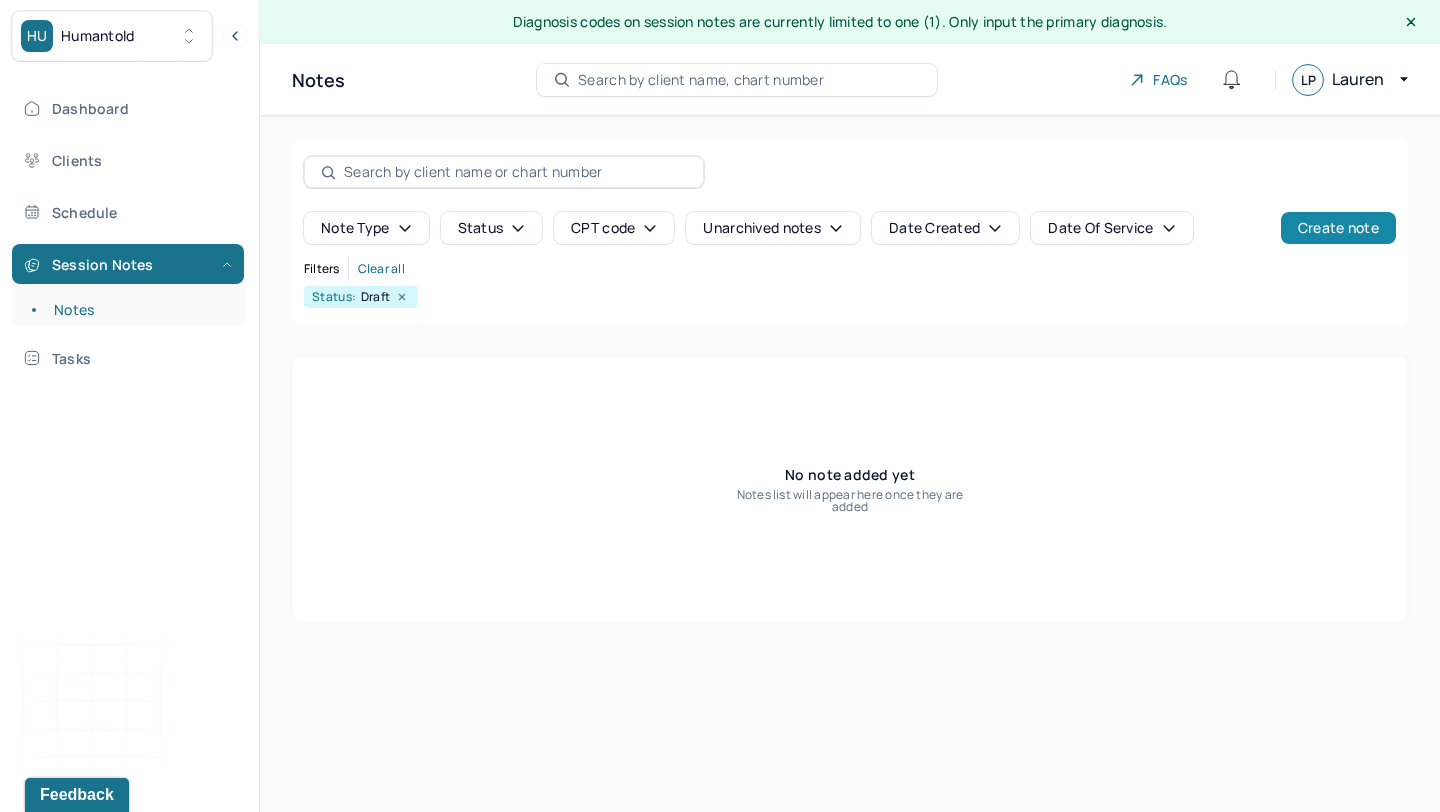 click on "Create note" at bounding box center [1338, 228] 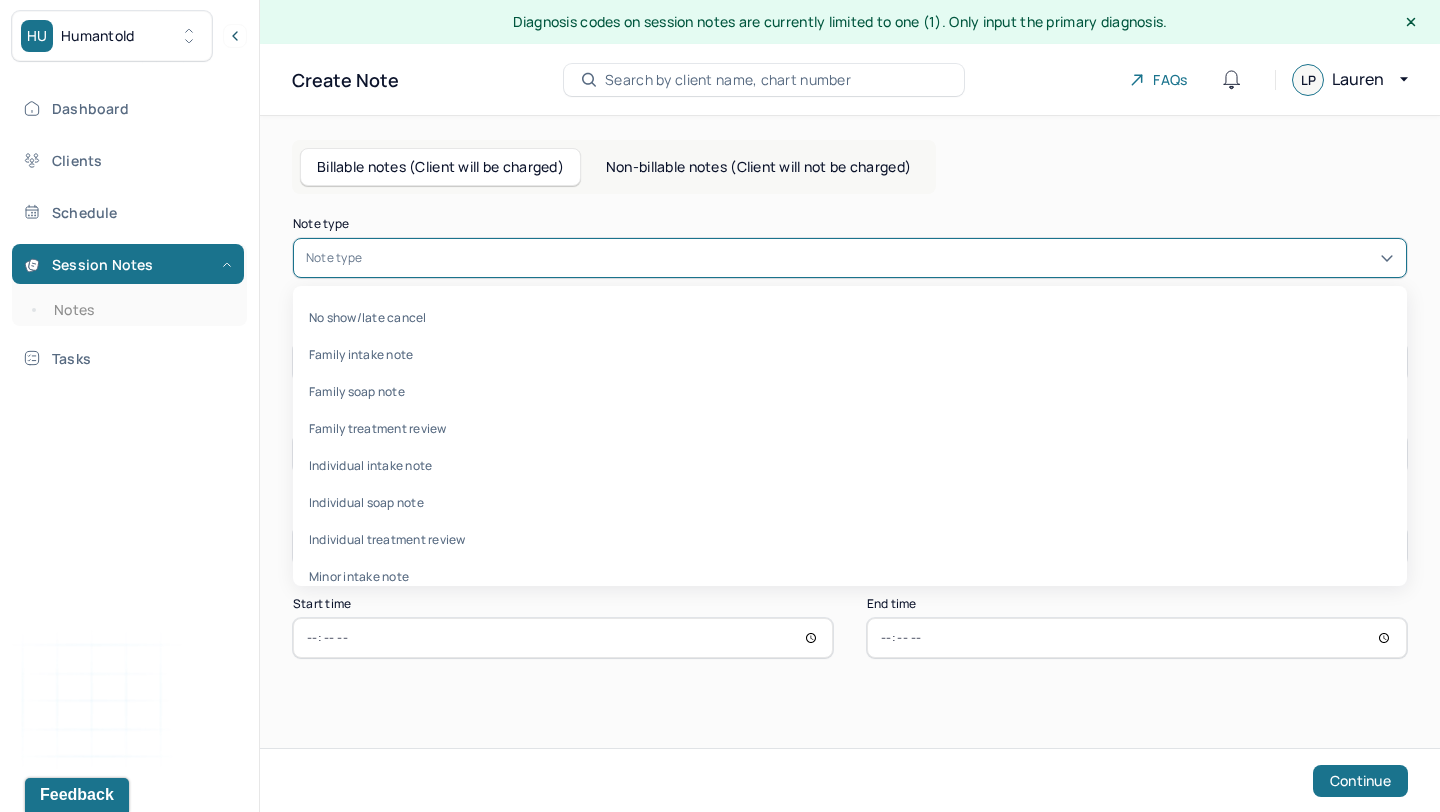 click at bounding box center (880, 258) 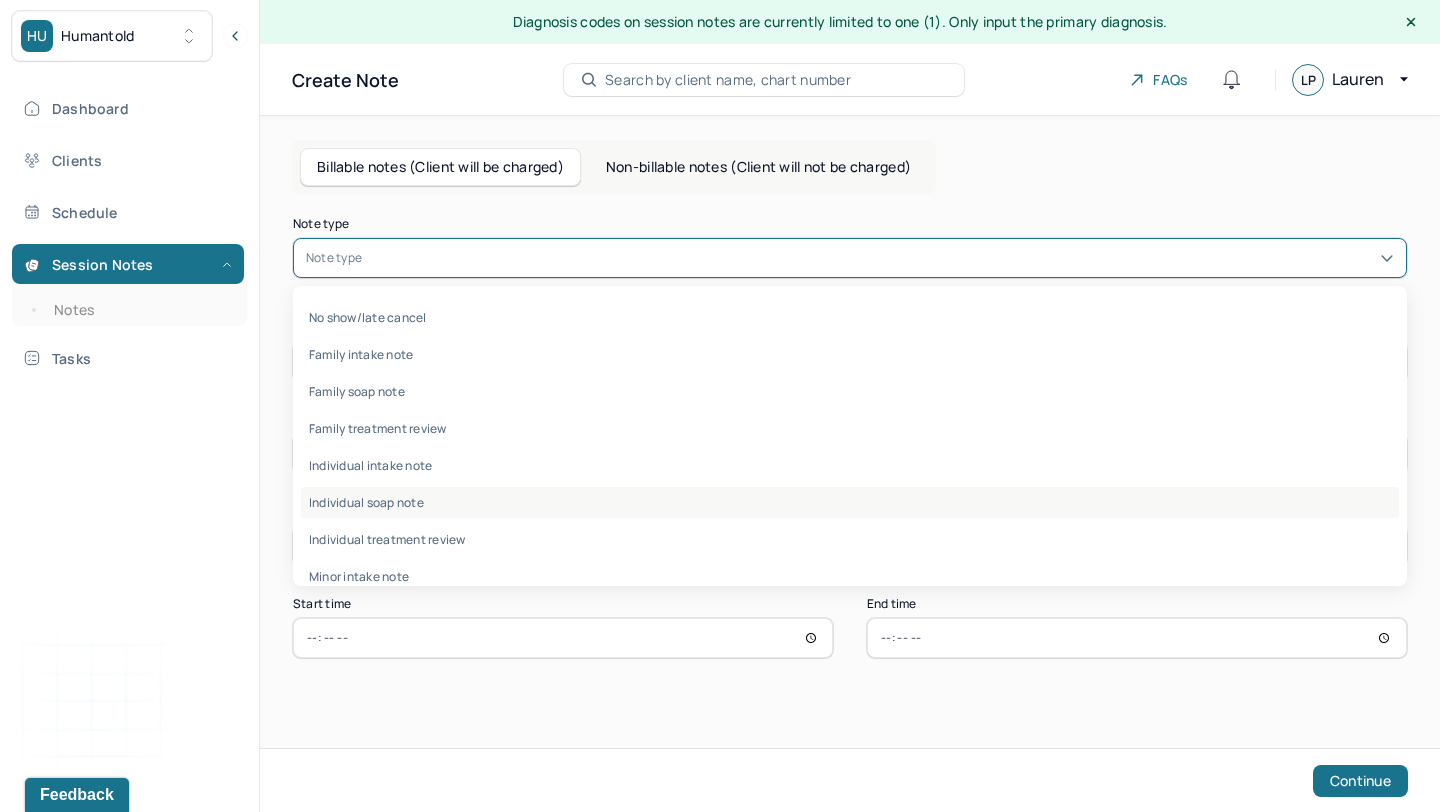 click on "Individual soap note" at bounding box center [850, 502] 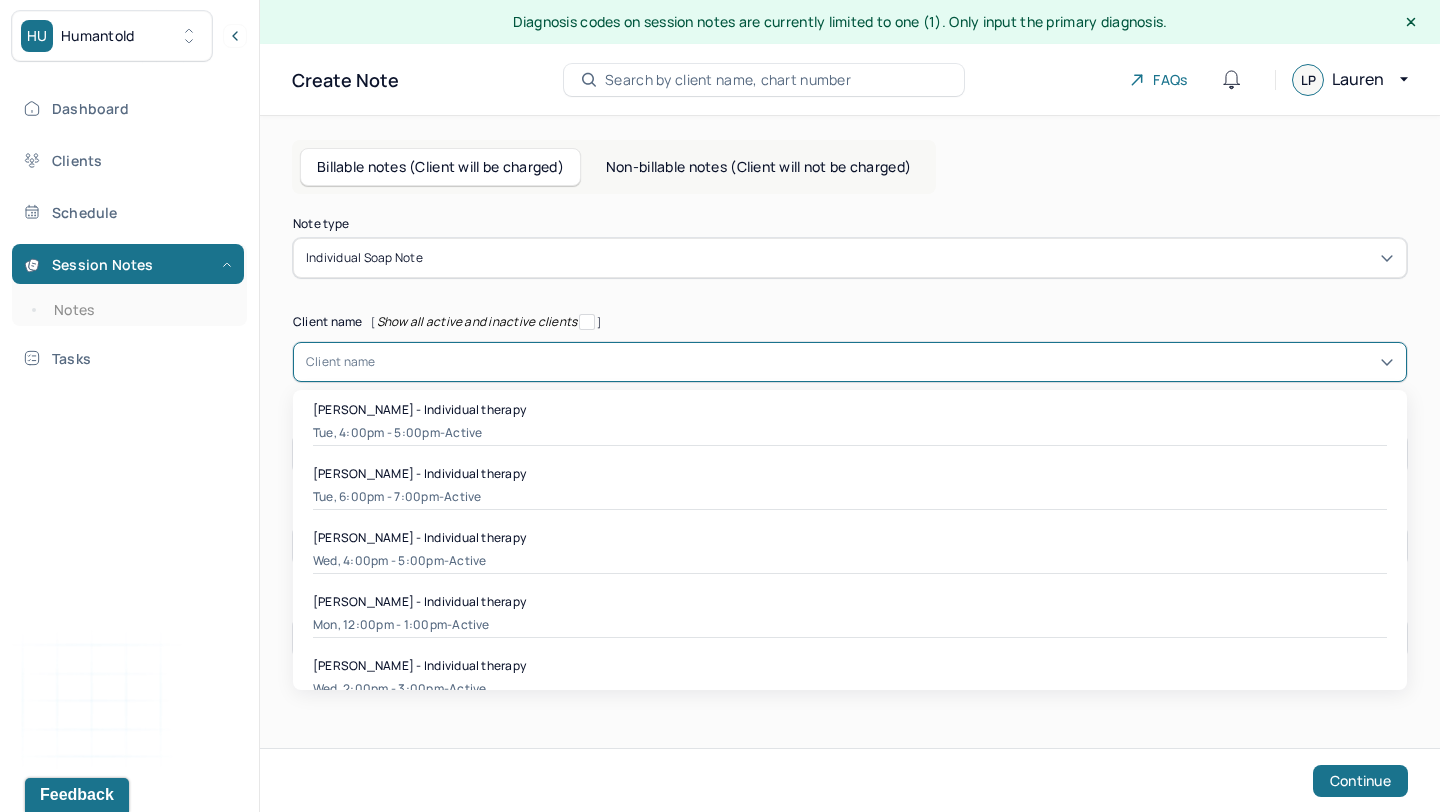 click at bounding box center [885, 362] 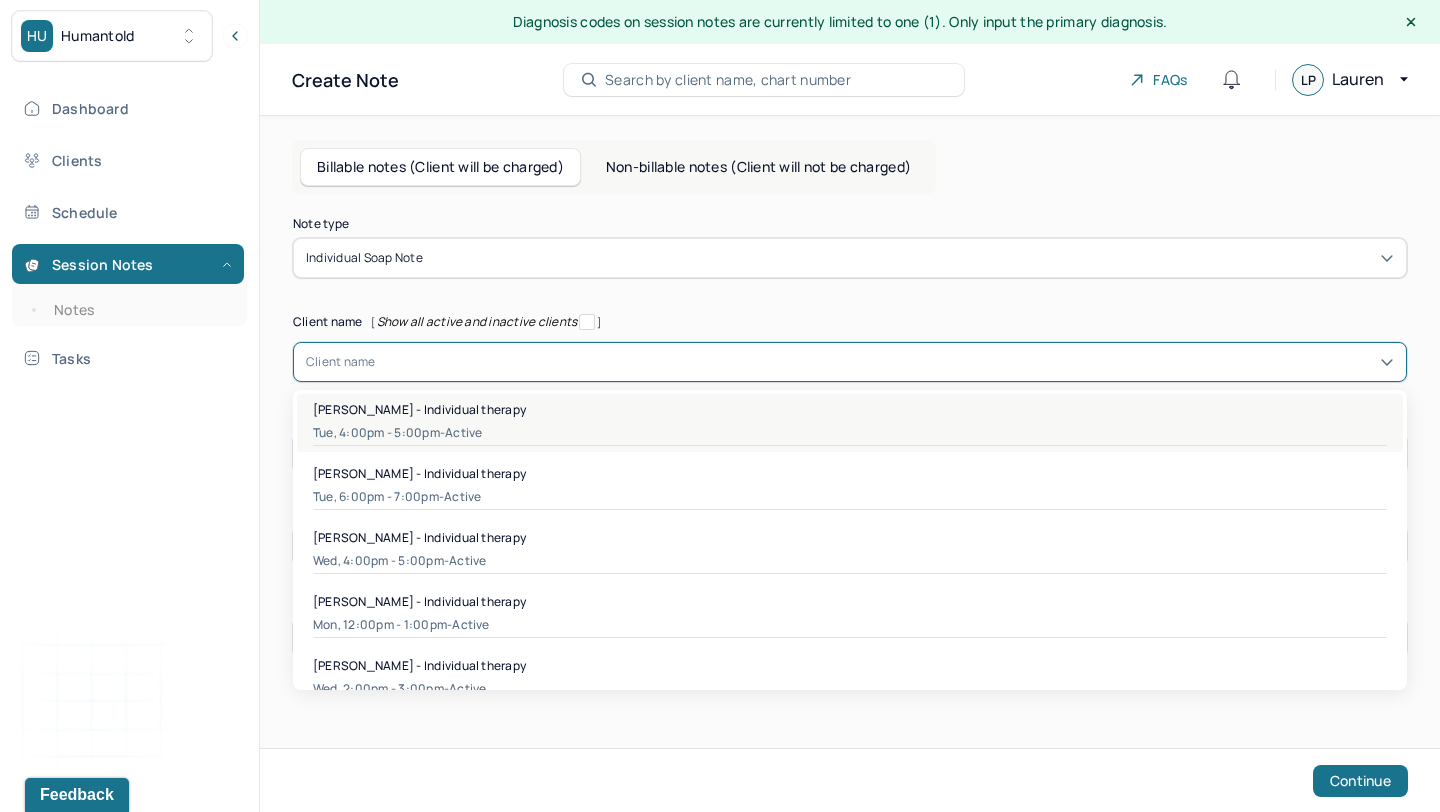 click on "Tue, 4:00pm - 5:00pm  -  active" at bounding box center (850, 433) 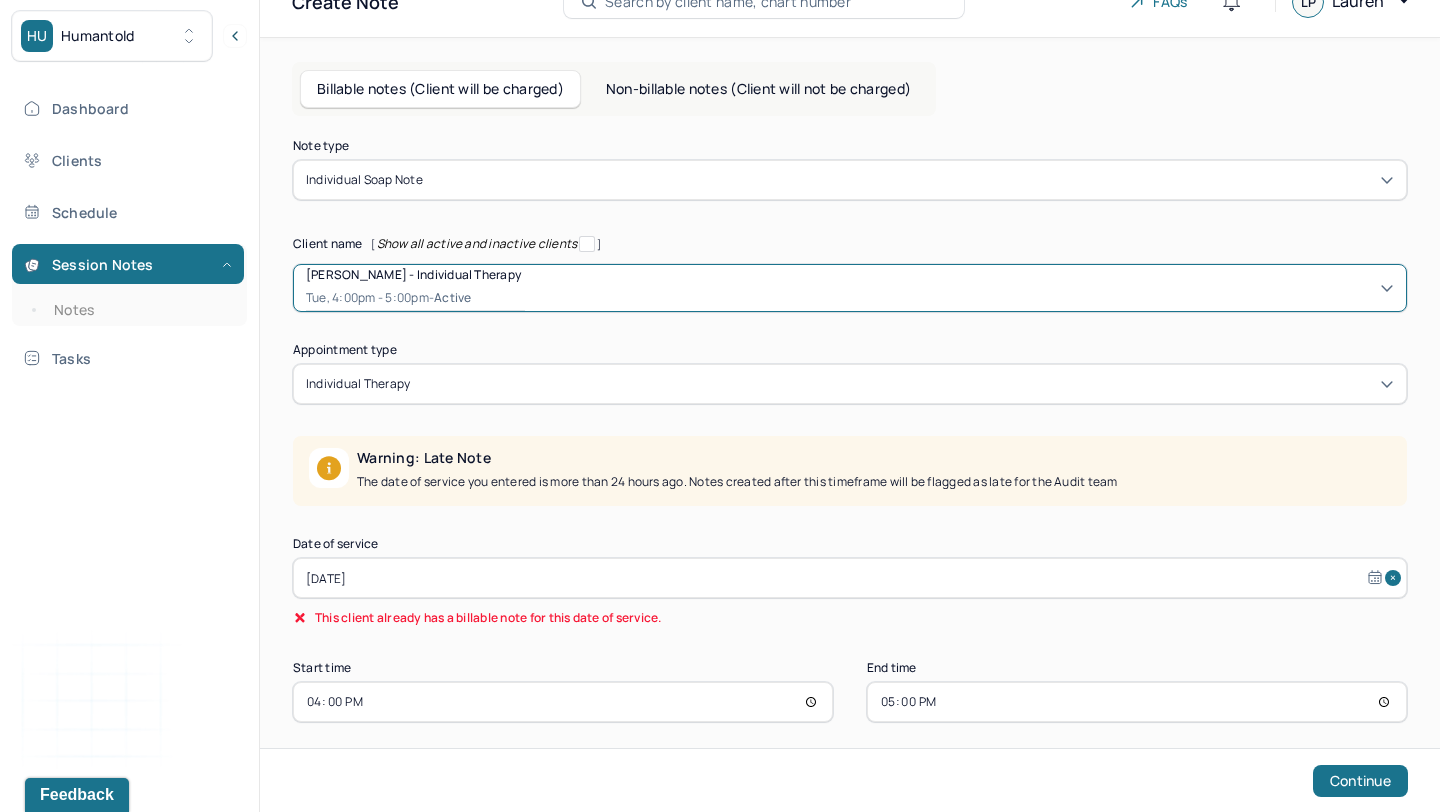 scroll, scrollTop: 94, scrollLeft: 0, axis: vertical 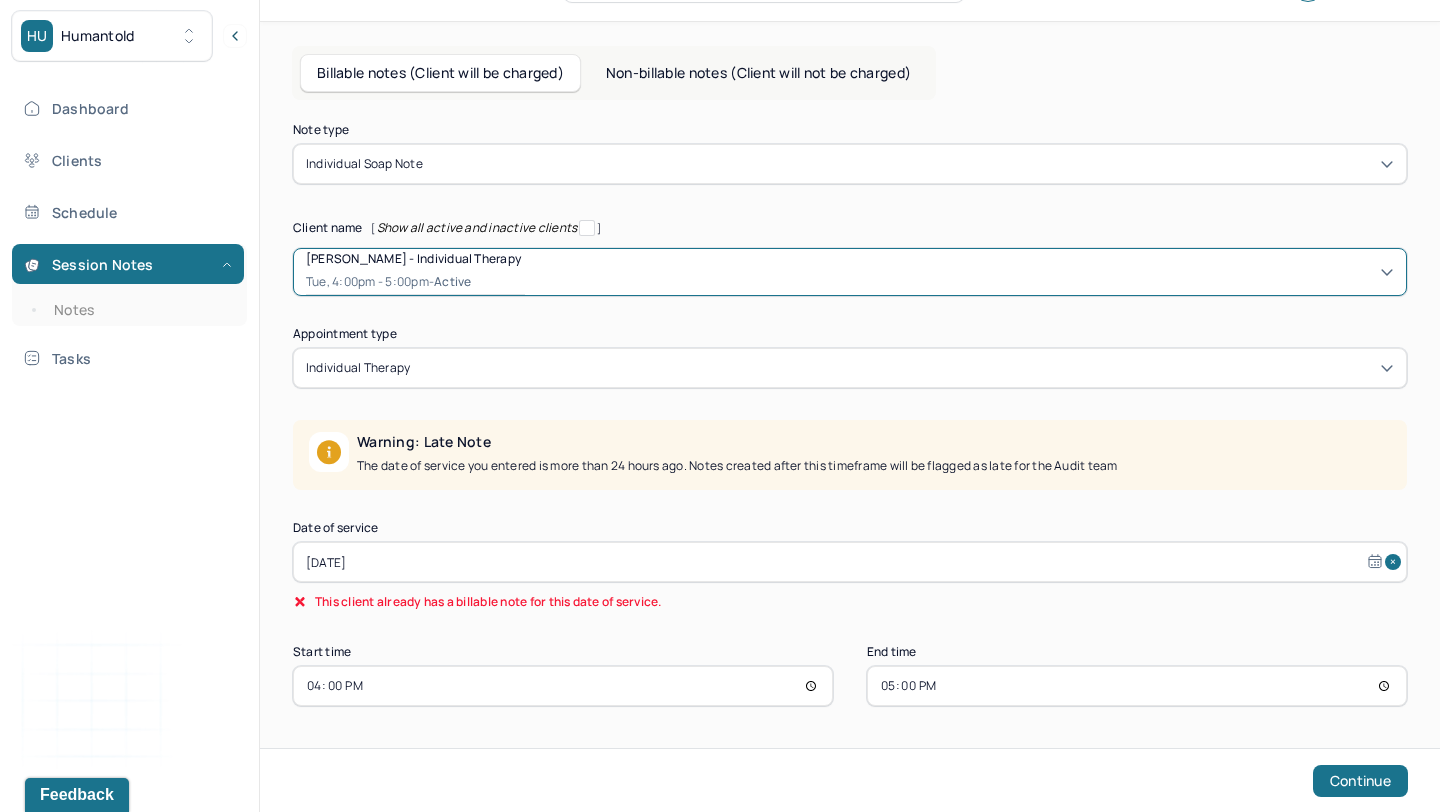 select on "5" 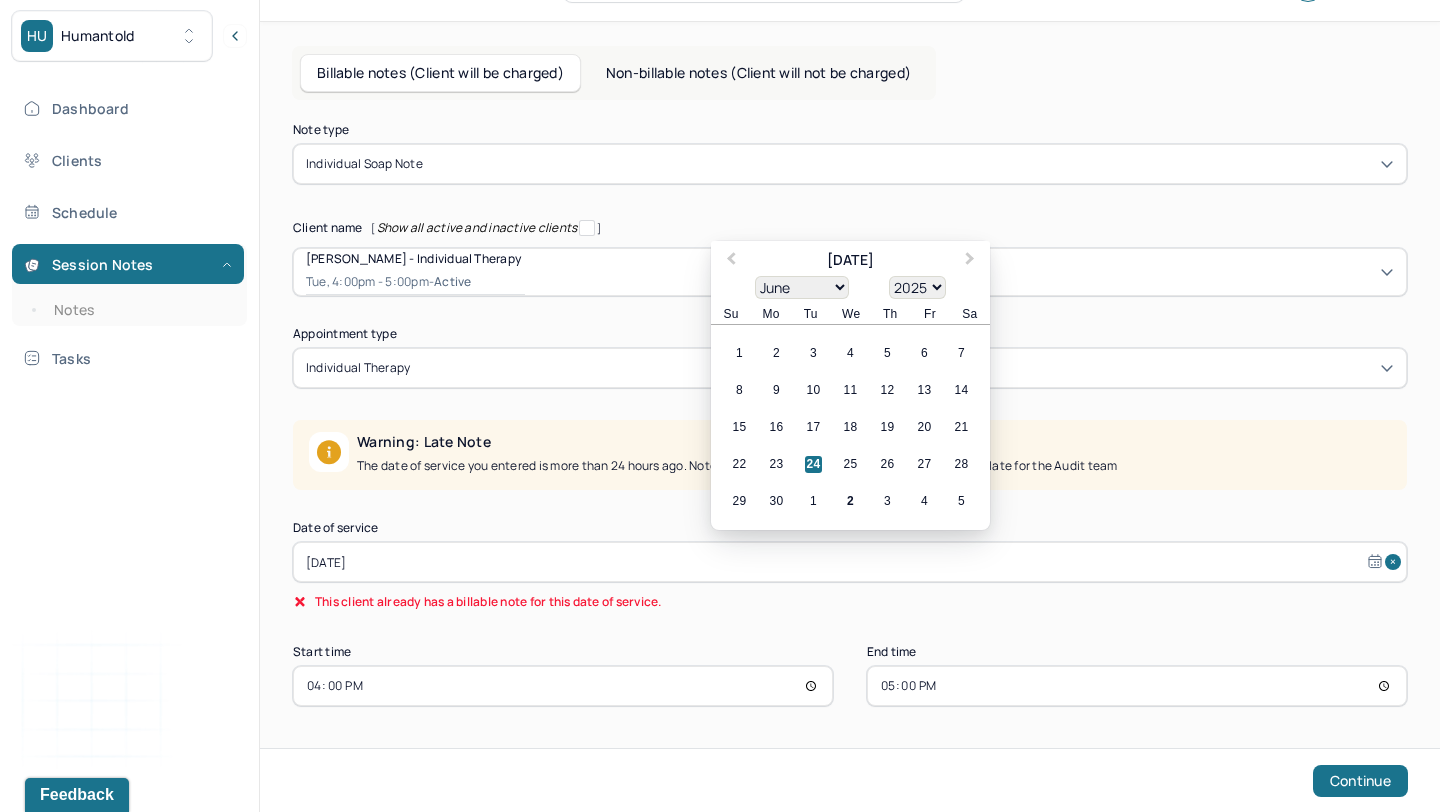 click on "Jun 24, 2025" at bounding box center [850, 562] 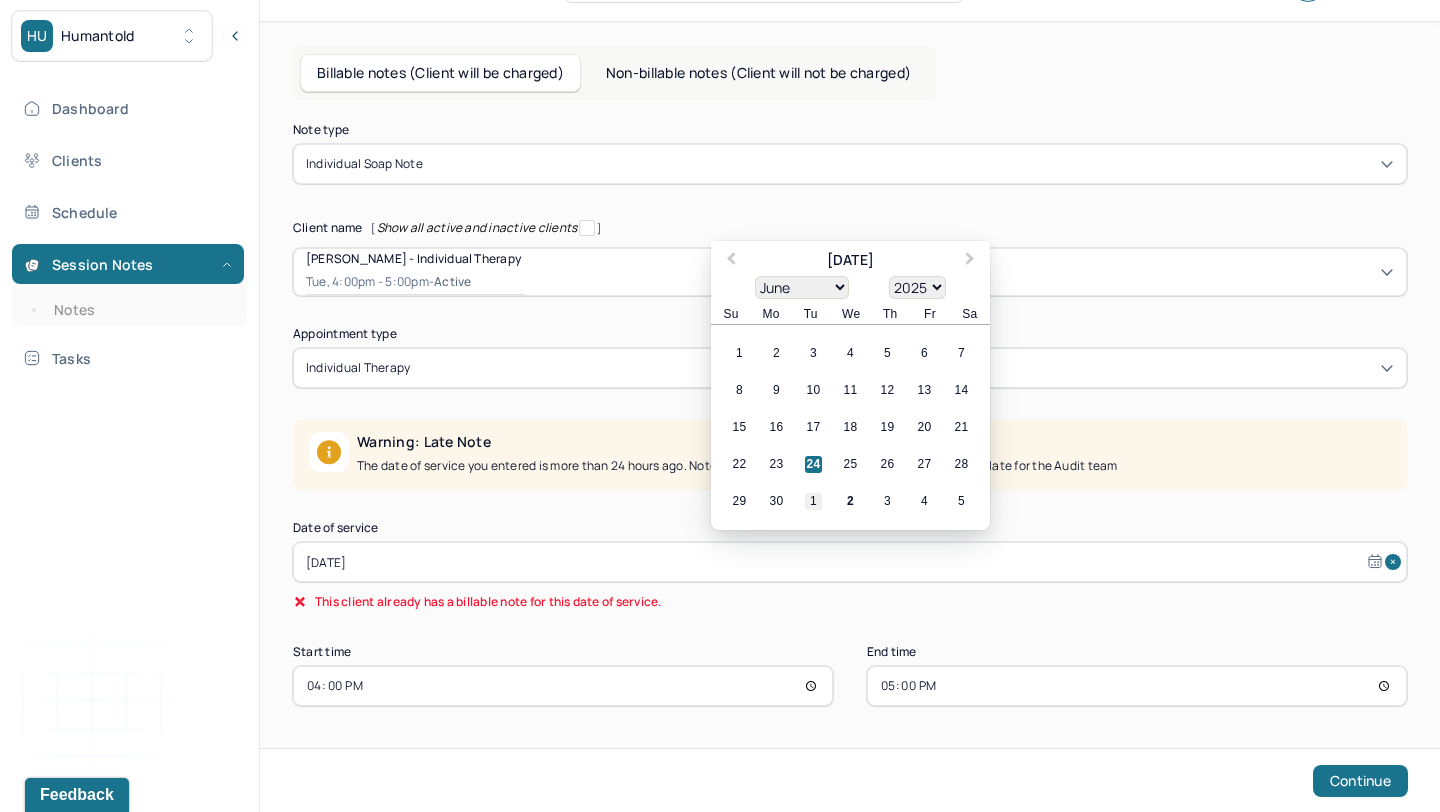 click on "1" at bounding box center (813, 501) 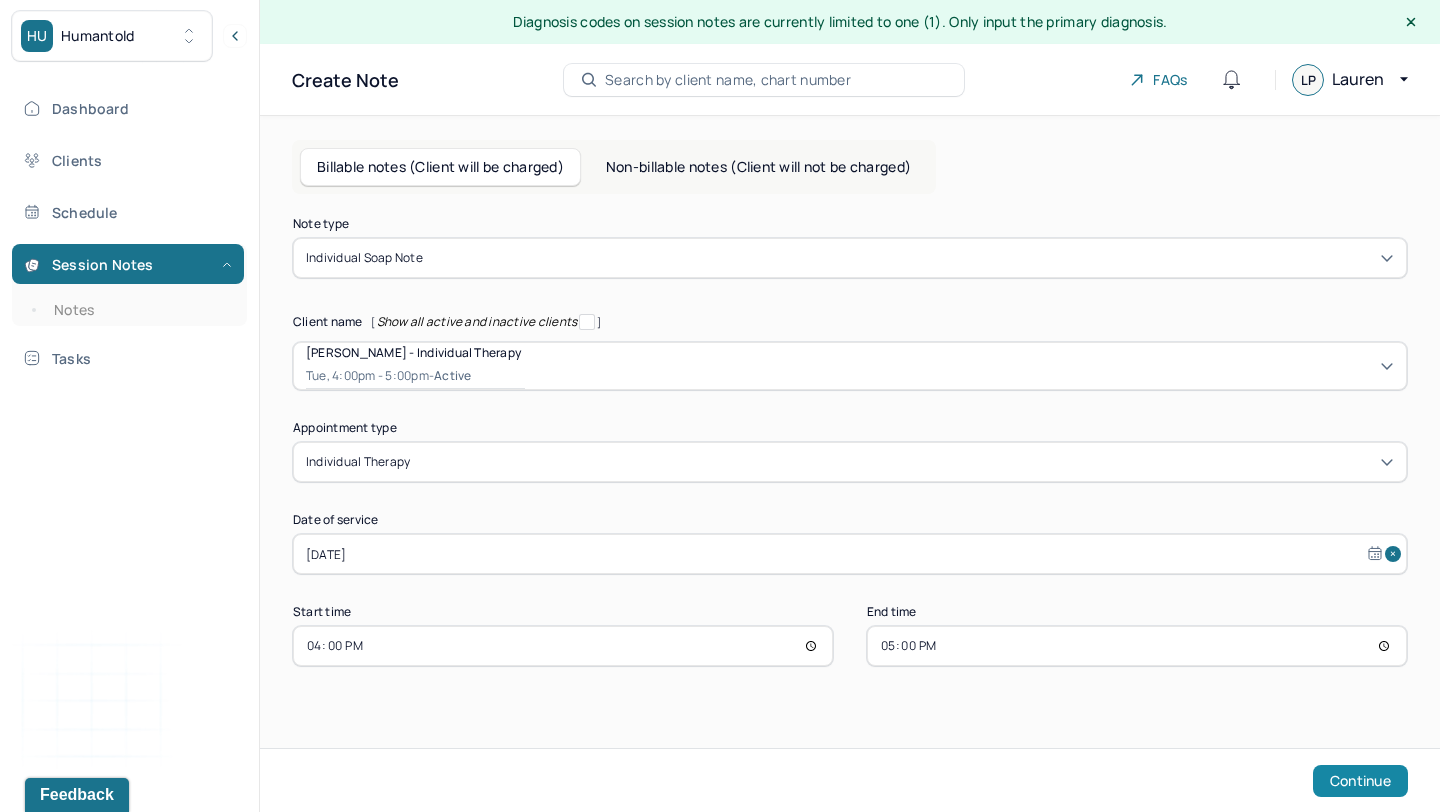 click on "Continue" at bounding box center (1360, 781) 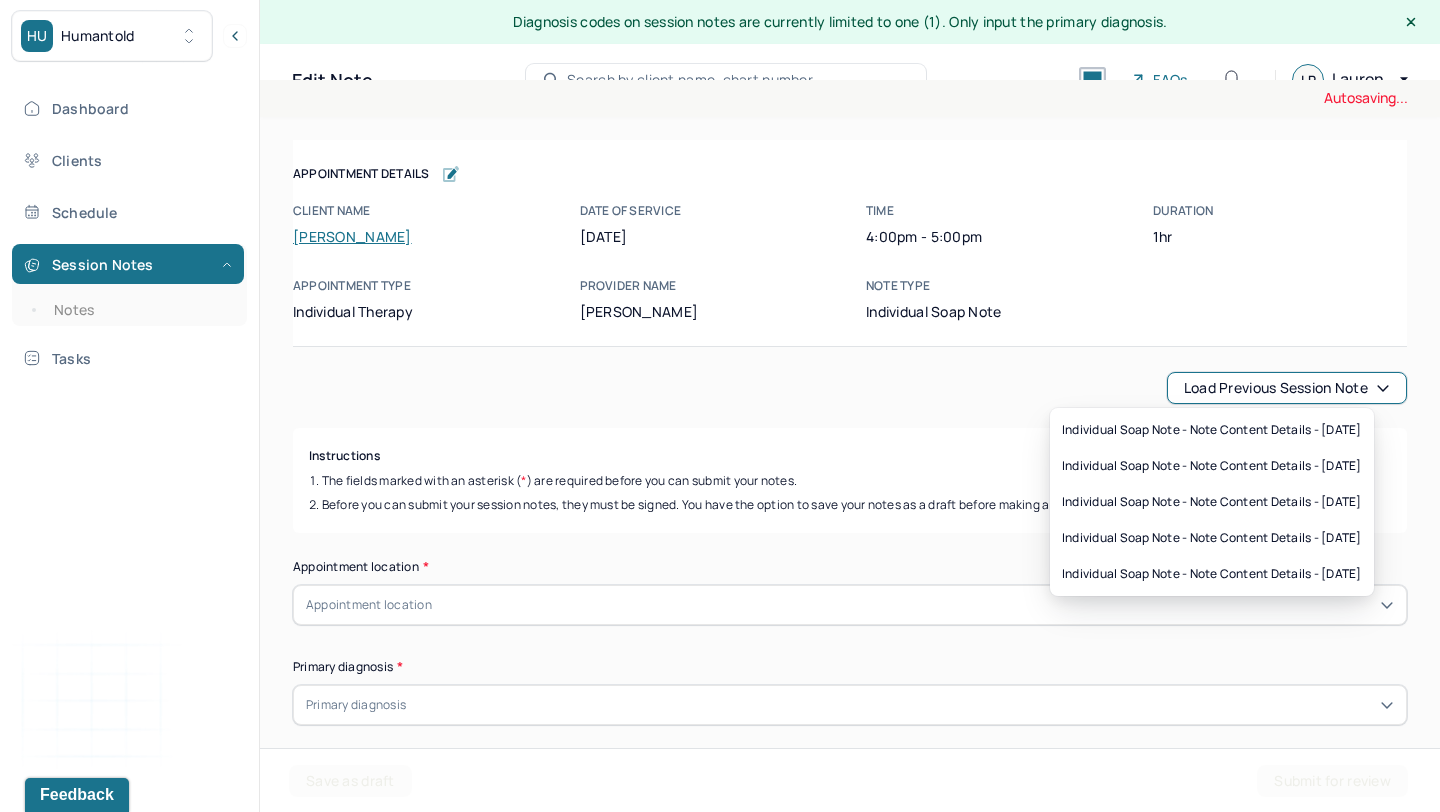 click on "Load previous session note" at bounding box center (1287, 388) 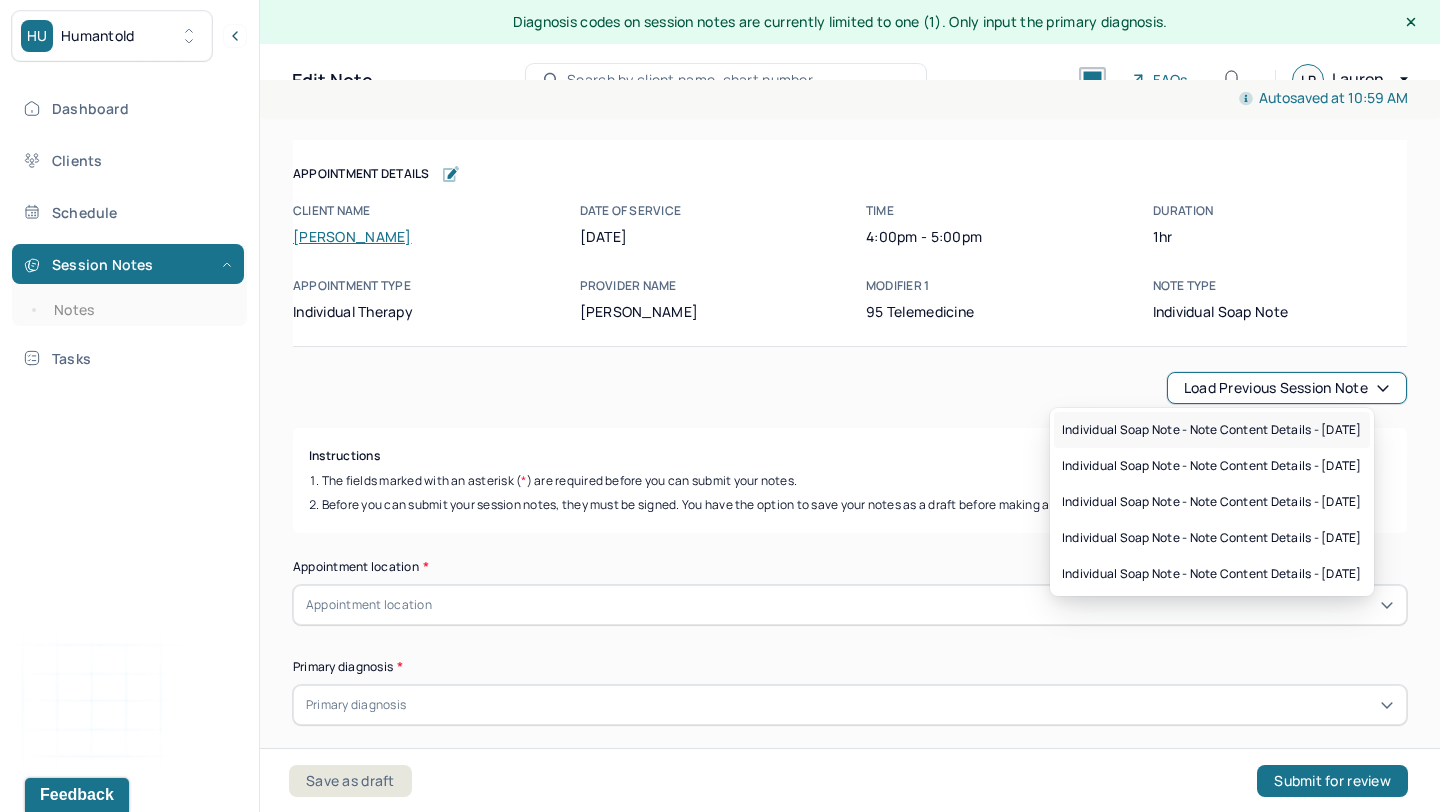 click on "Individual soap note   - Note content Details -   06/24/2025" at bounding box center [1212, 430] 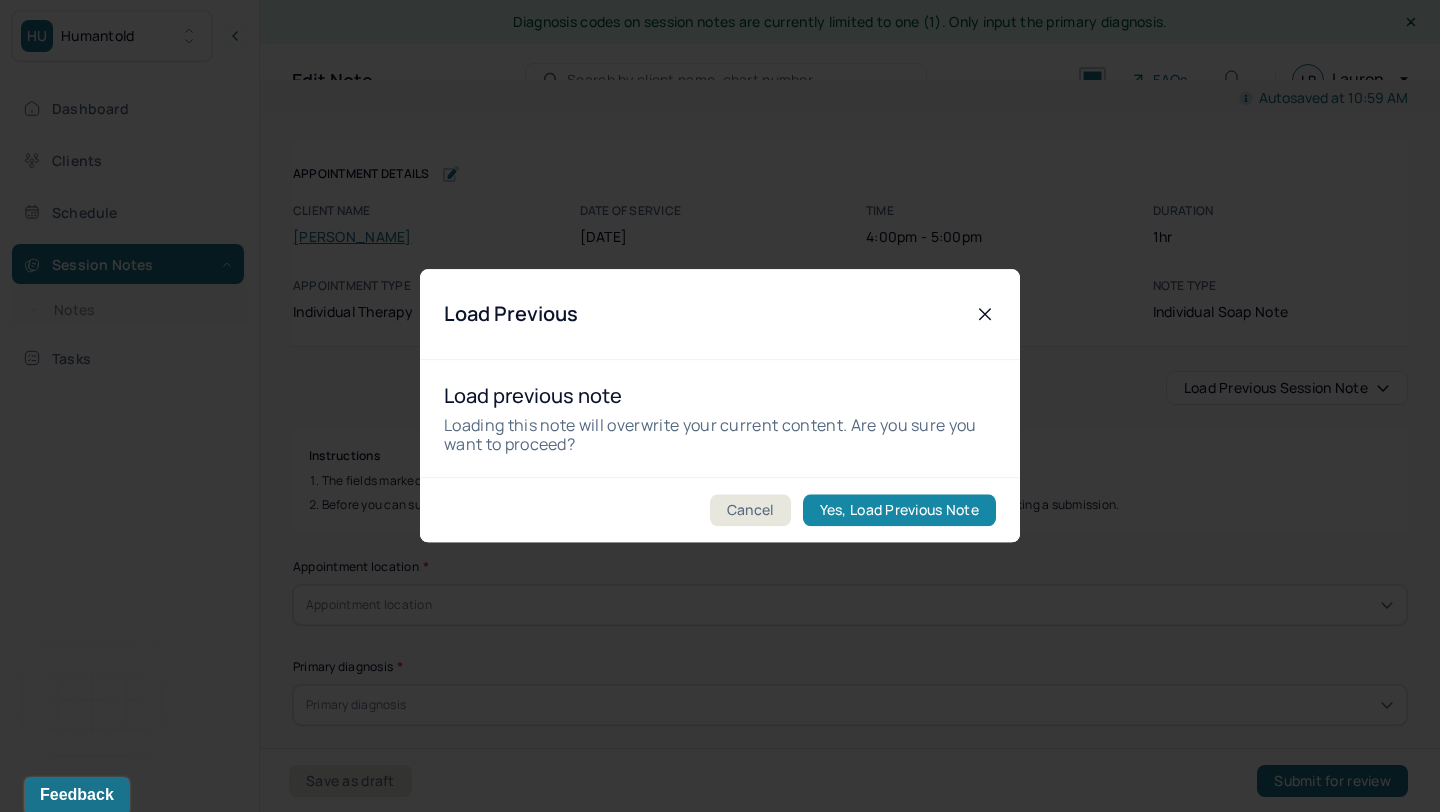 click on "Yes, Load Previous Note" at bounding box center (899, 511) 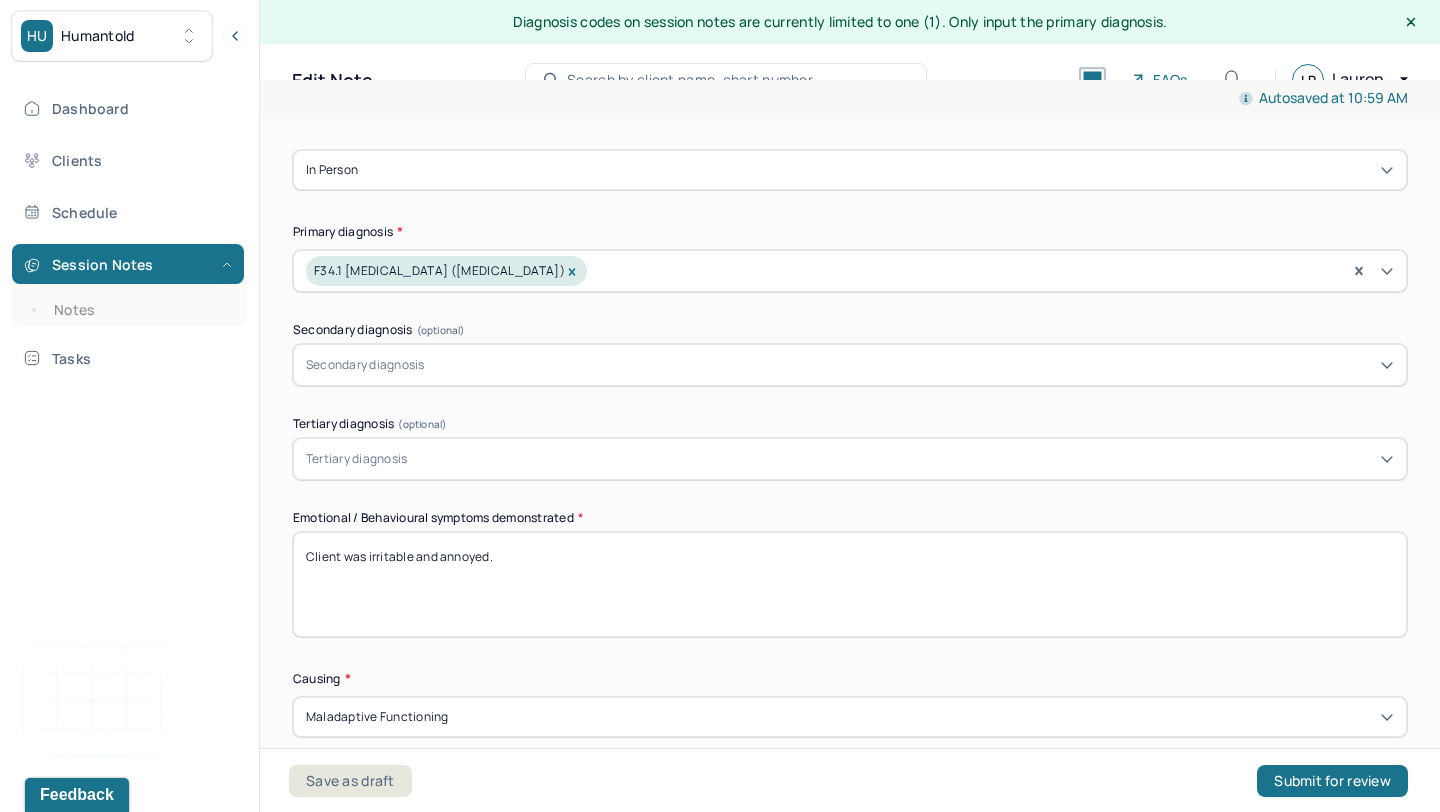 scroll, scrollTop: 448, scrollLeft: 0, axis: vertical 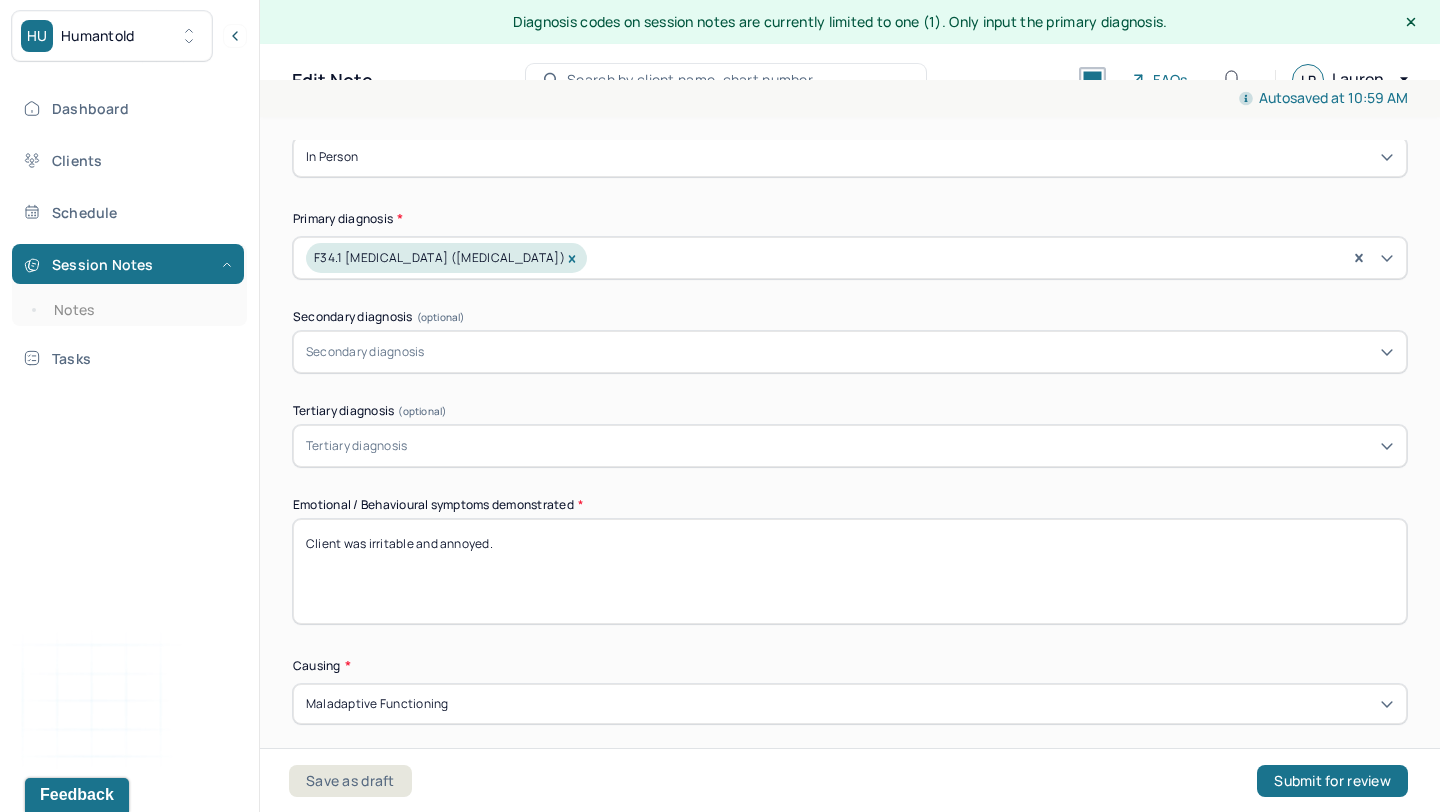 drag, startPoint x: 510, startPoint y: 541, endPoint x: 369, endPoint y: 534, distance: 141.17365 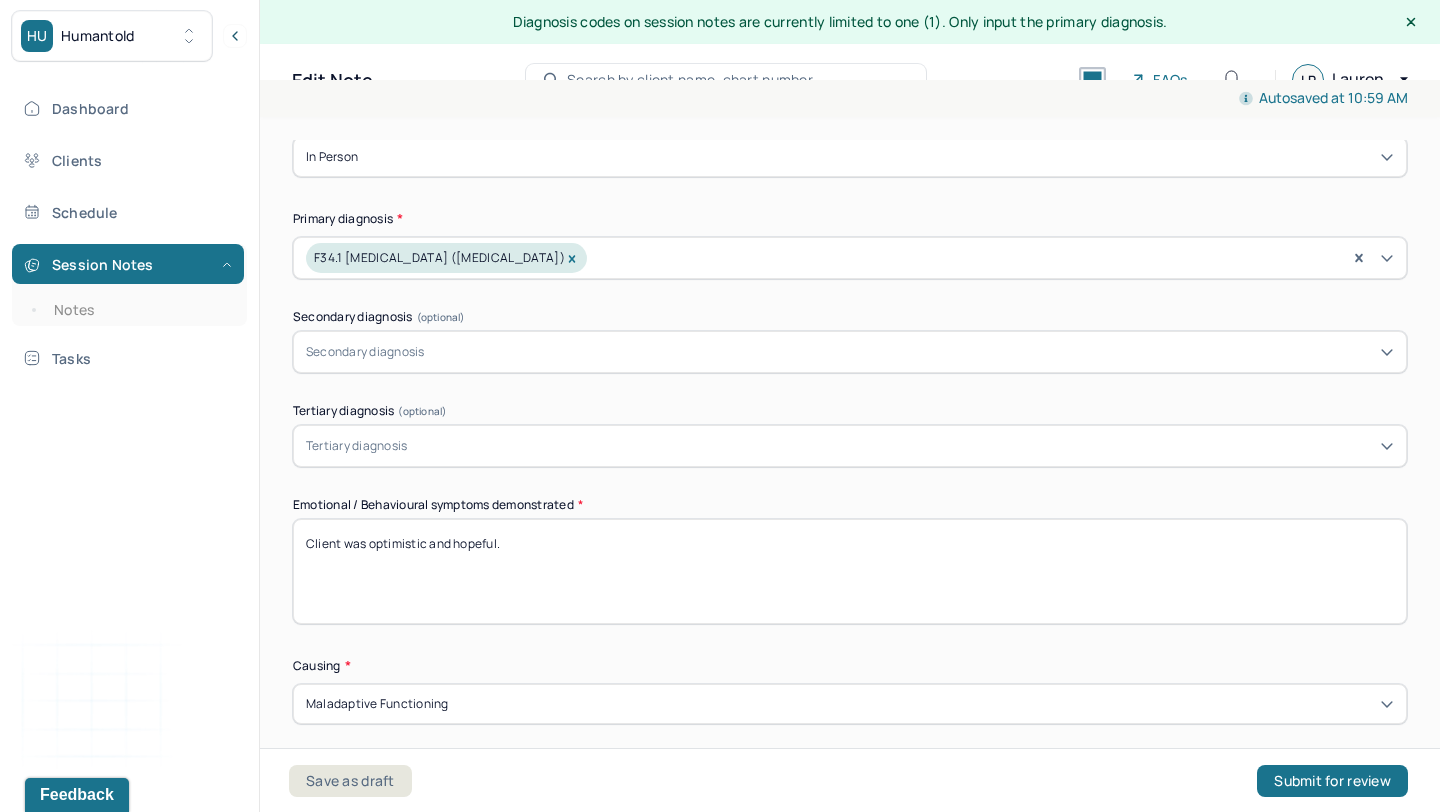 type on "Client was optimistic and hopeful." 